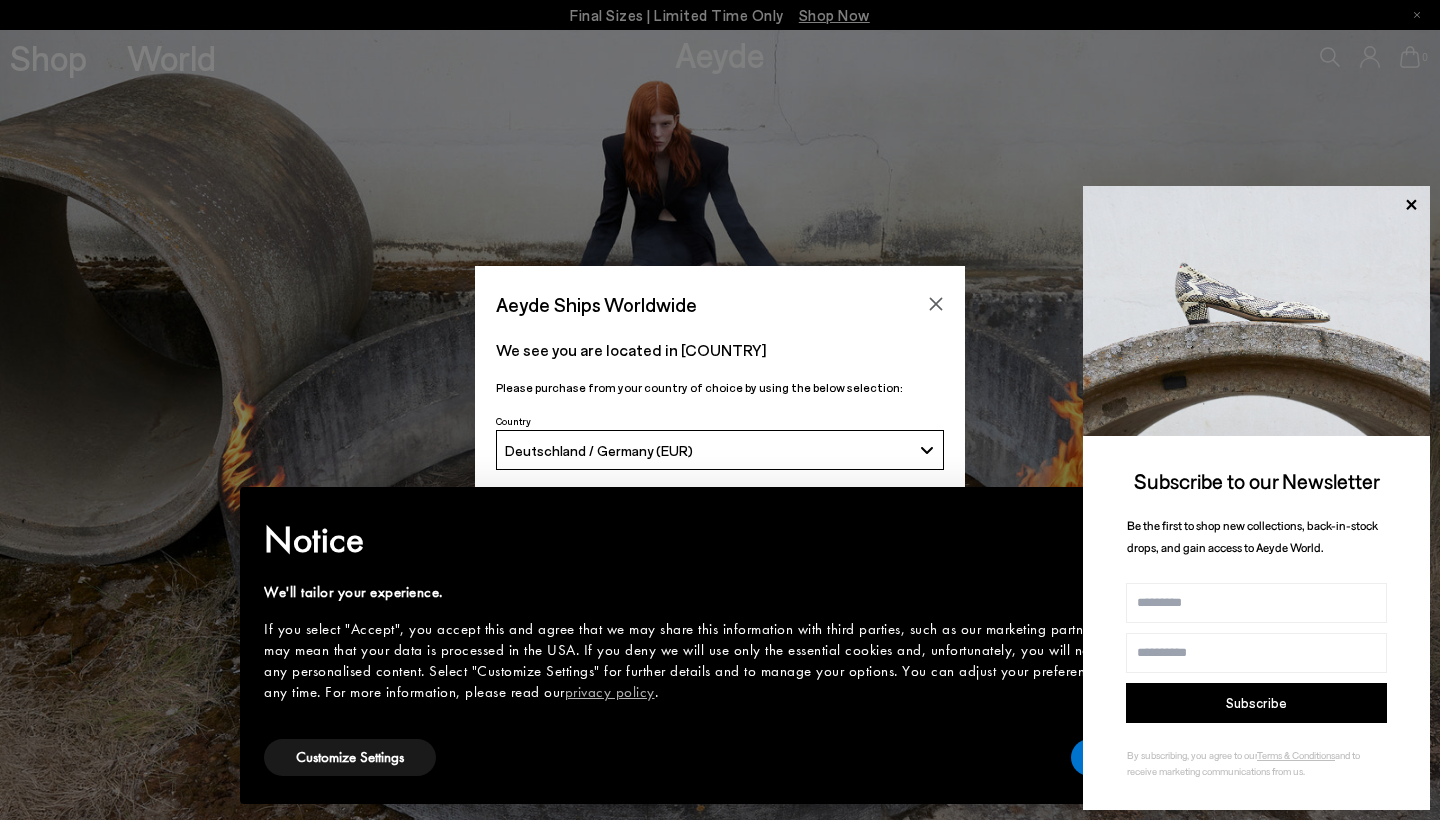 scroll, scrollTop: 0, scrollLeft: 0, axis: both 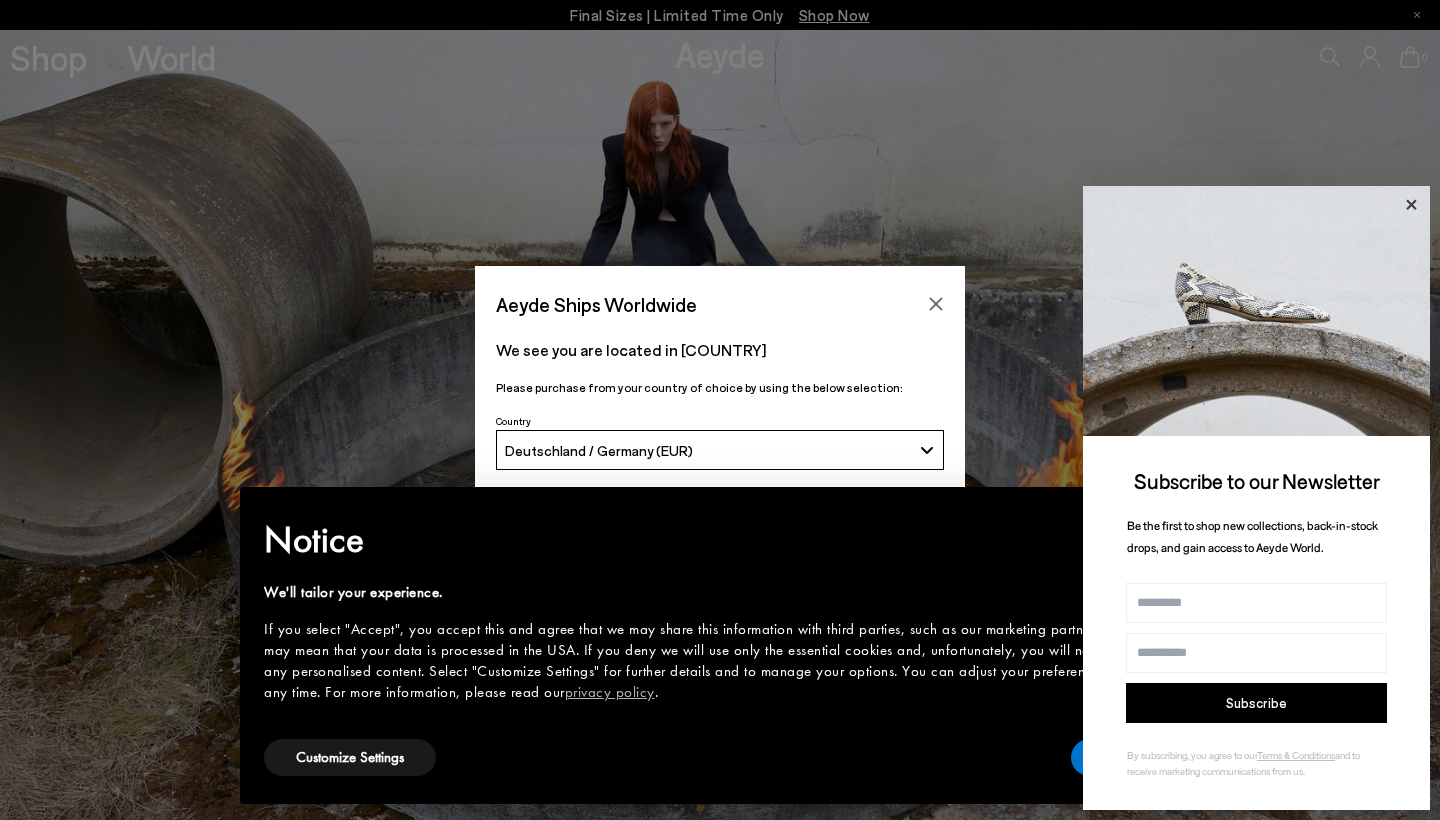 click 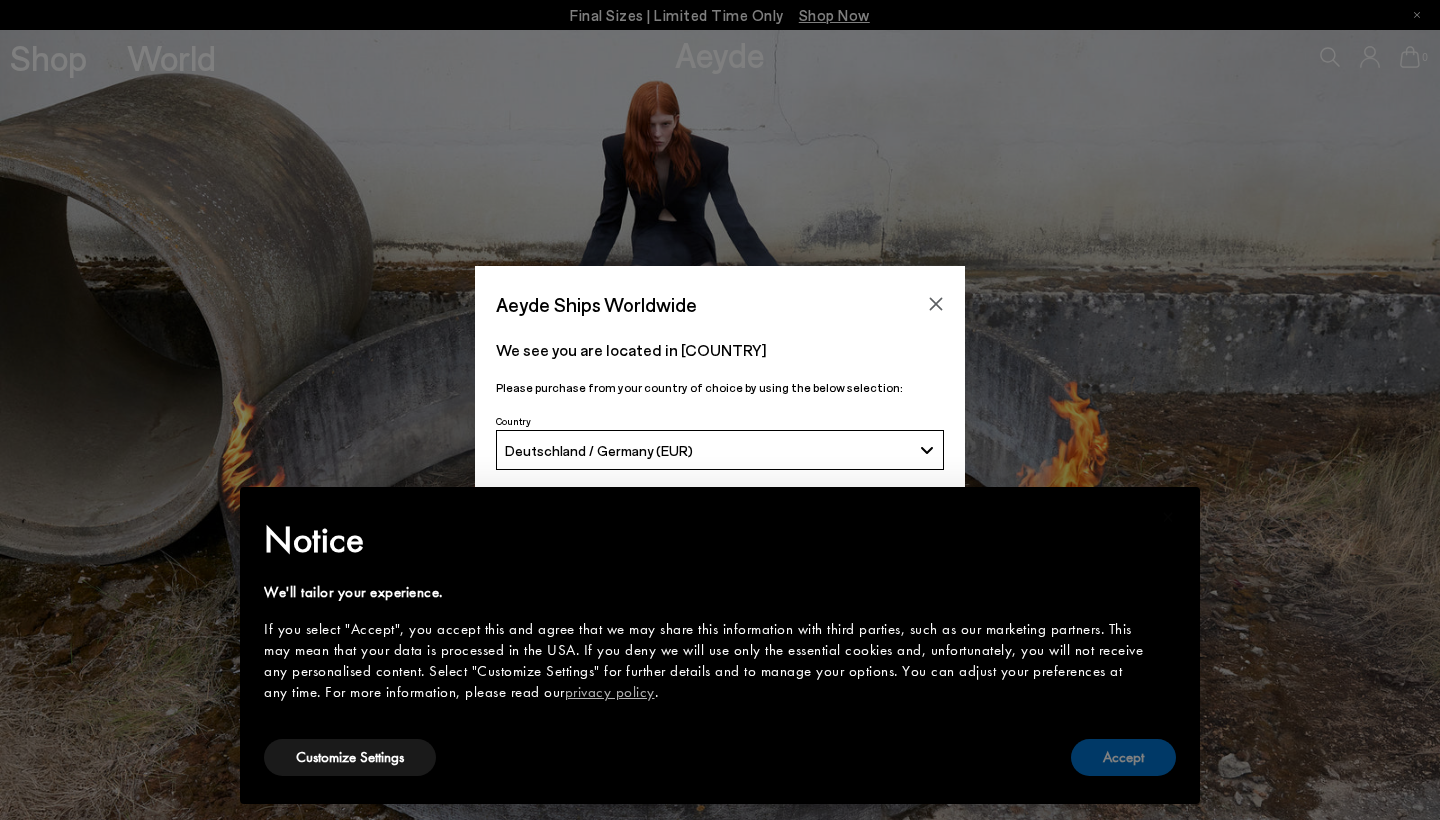 click on "Accept" at bounding box center (1123, 757) 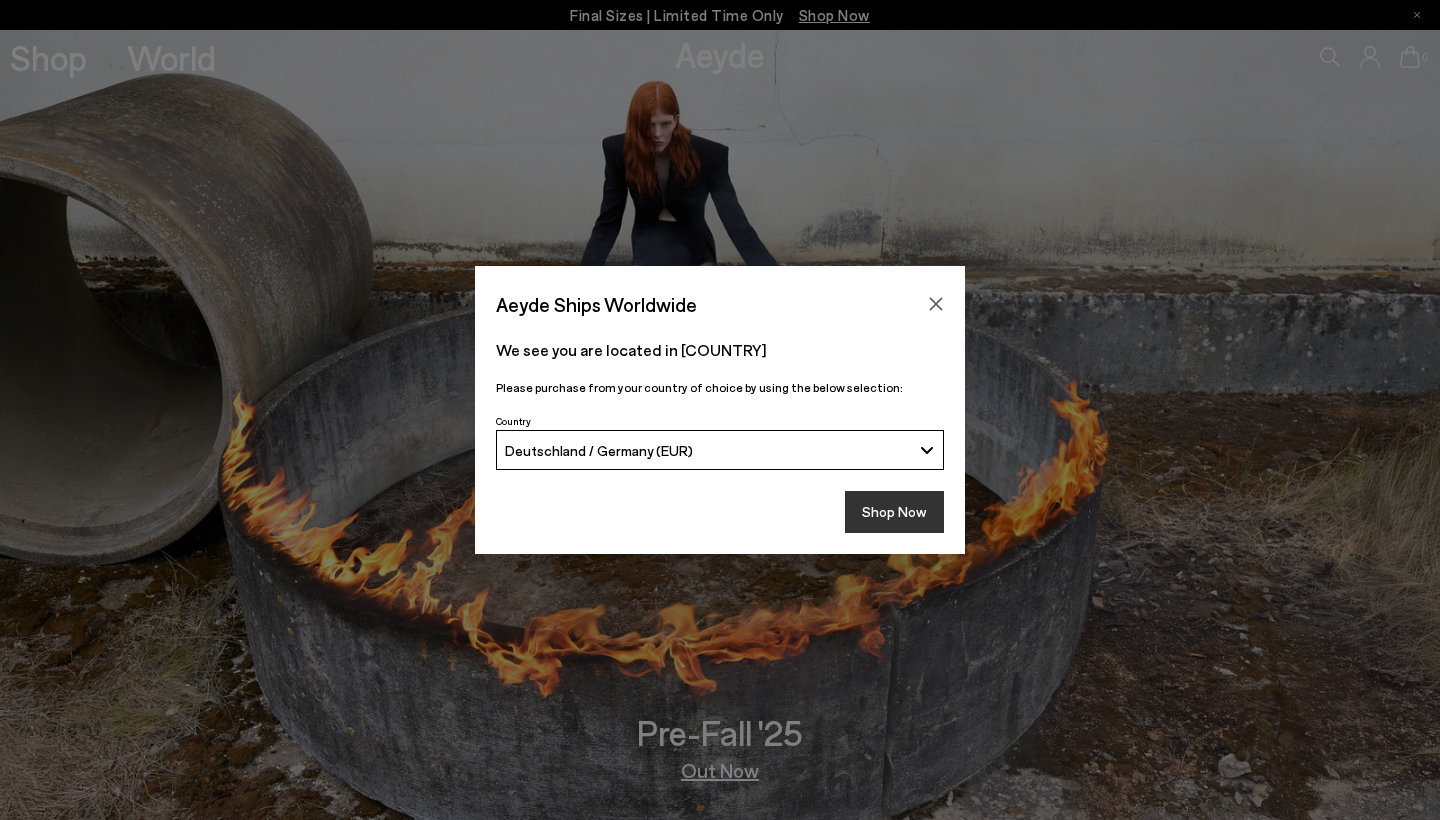 click on "Shop Now" at bounding box center (894, 512) 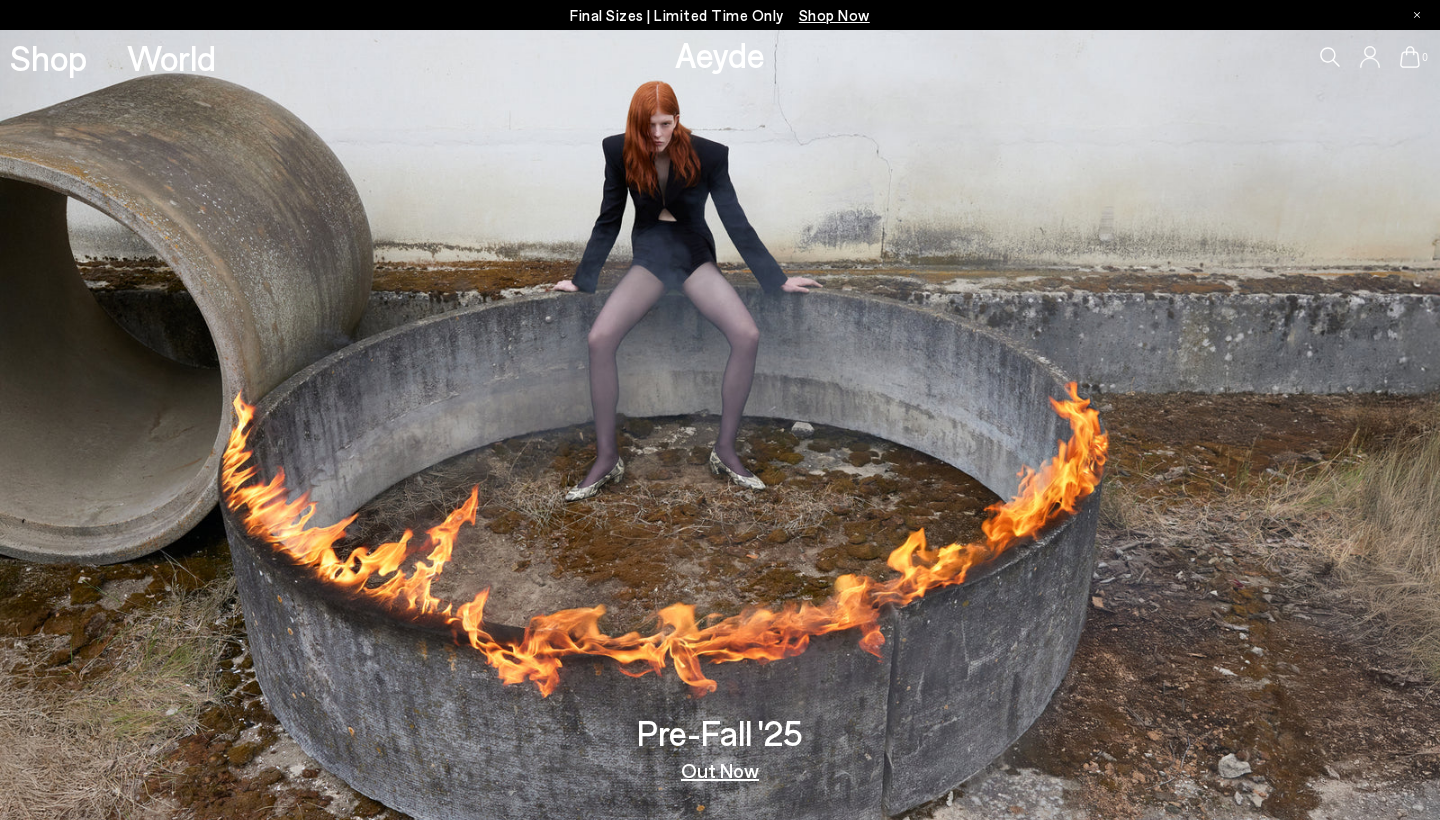 scroll, scrollTop: 0, scrollLeft: 0, axis: both 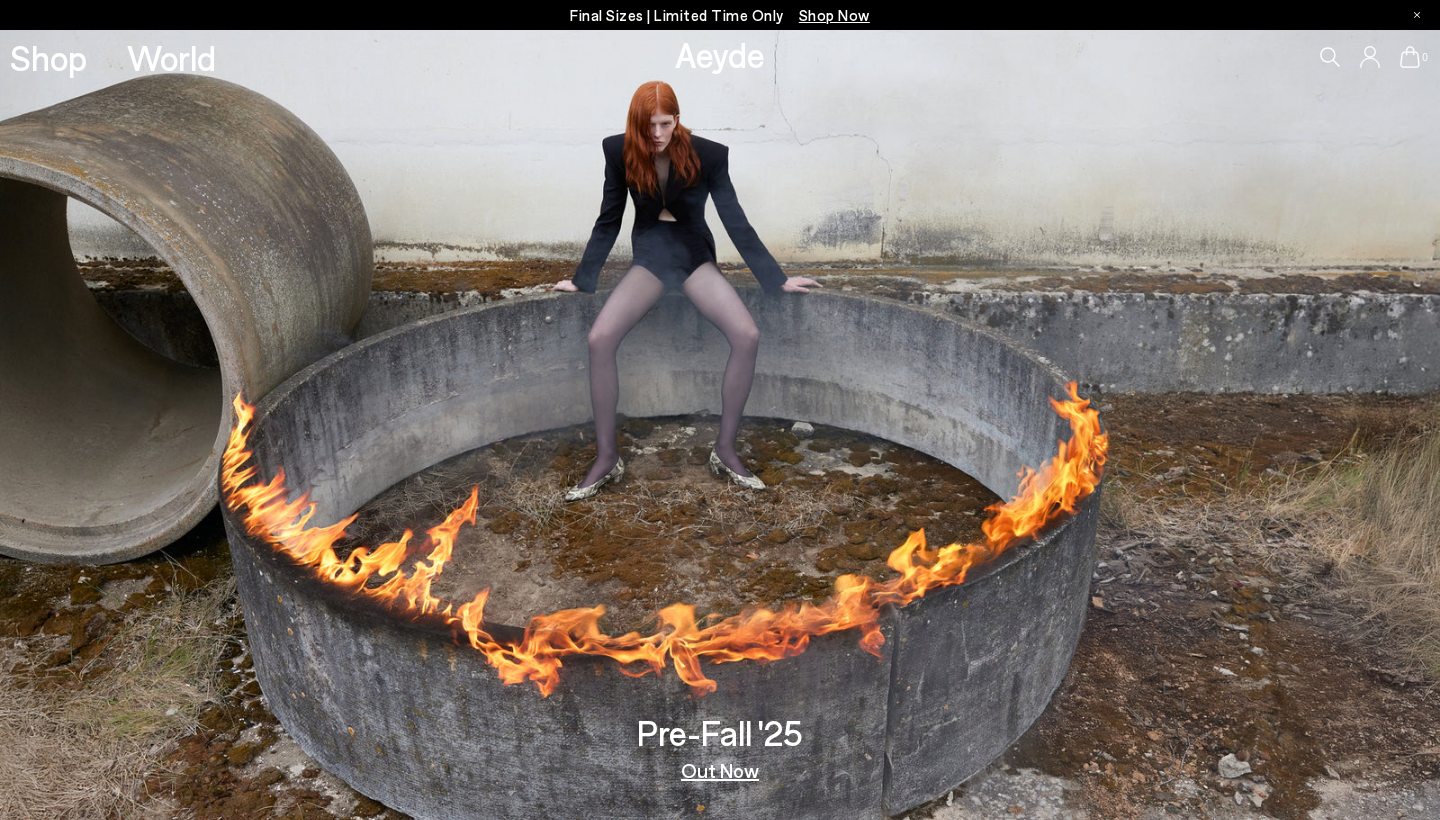 click on "Shop Now" at bounding box center (834, 15) 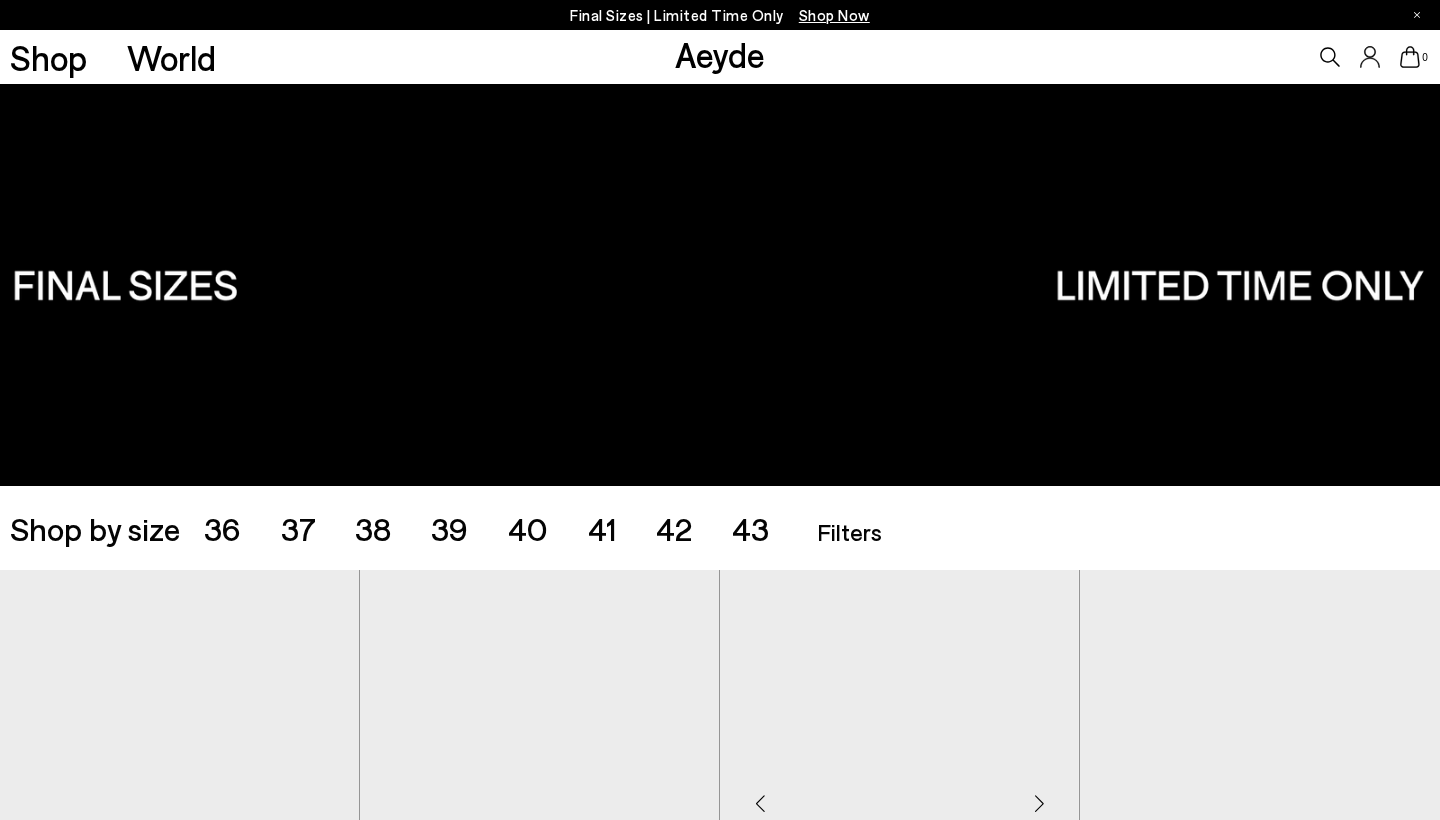 scroll, scrollTop: 0, scrollLeft: 0, axis: both 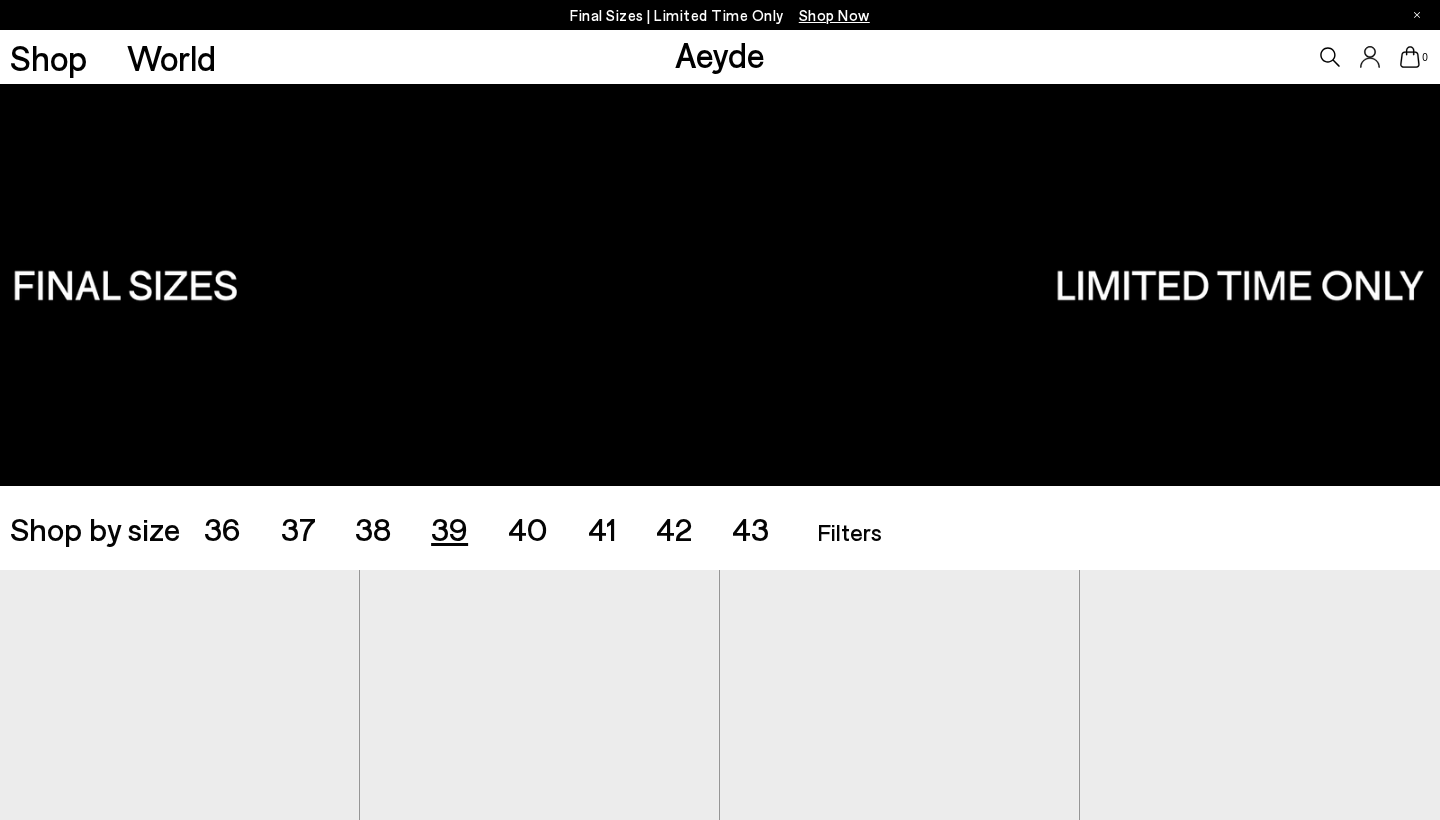 click on "39" at bounding box center [449, 528] 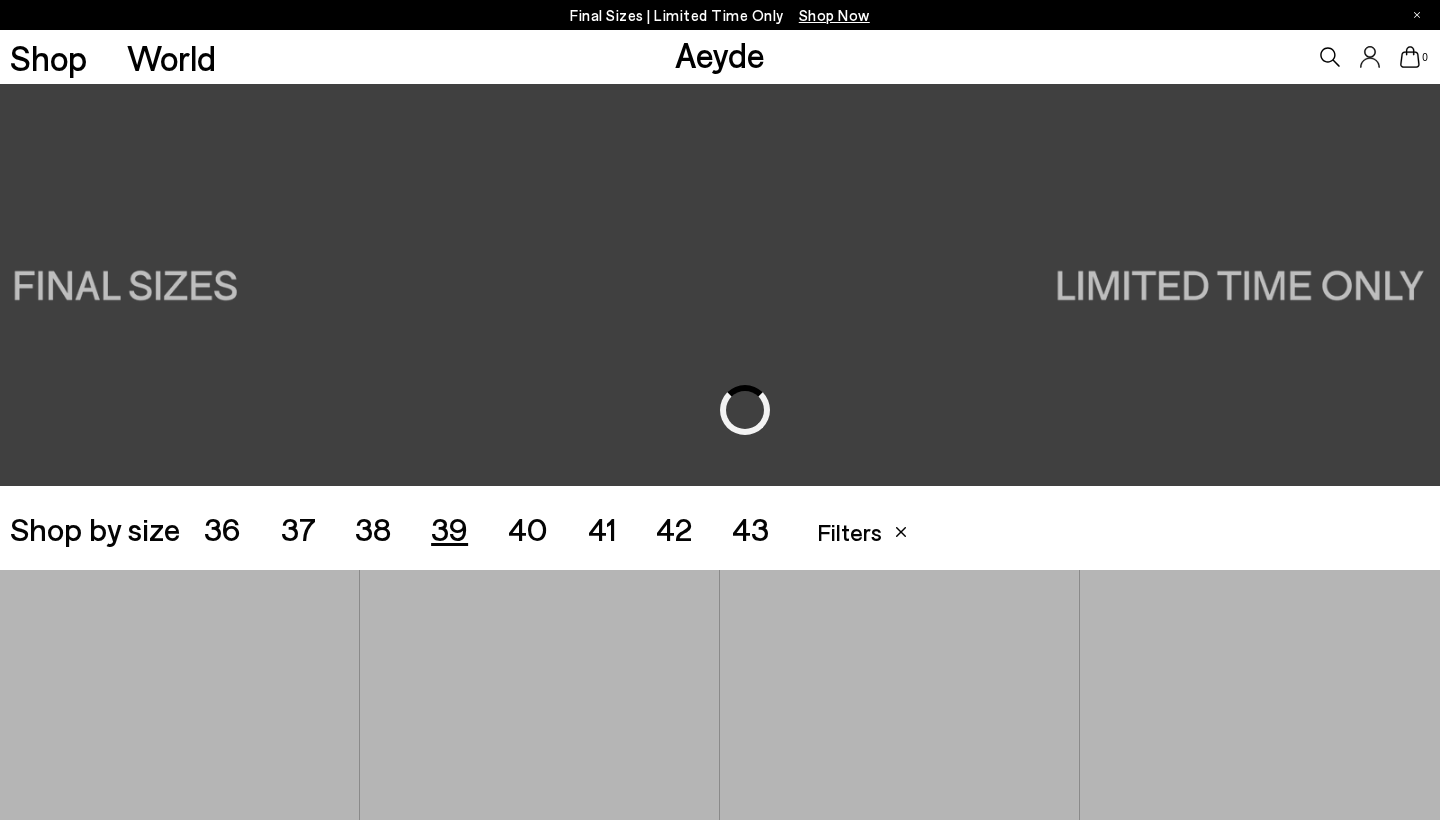 scroll, scrollTop: 401, scrollLeft: 0, axis: vertical 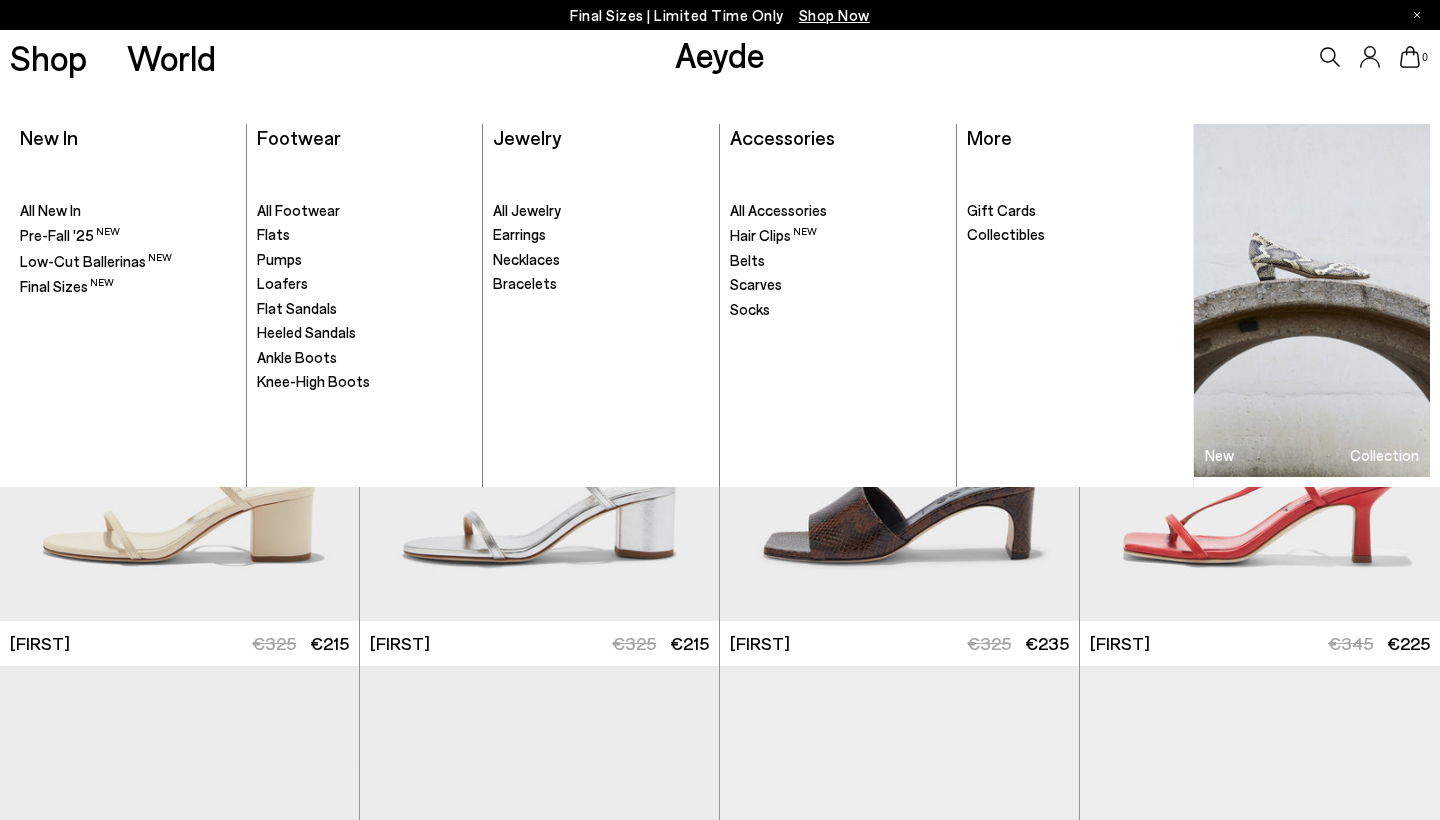 click on "Aeyde" at bounding box center (720, 54) 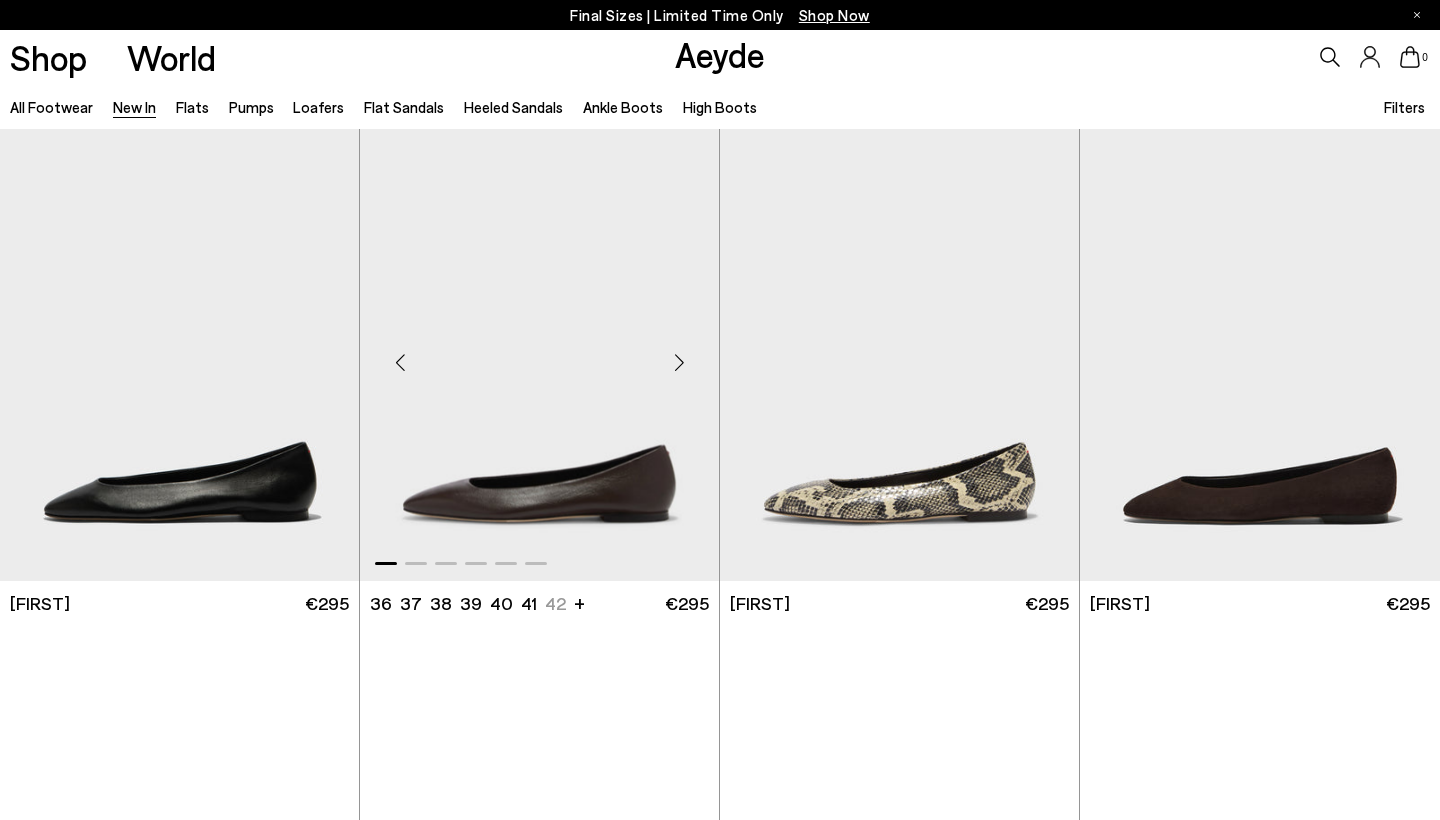 scroll, scrollTop: 0, scrollLeft: 0, axis: both 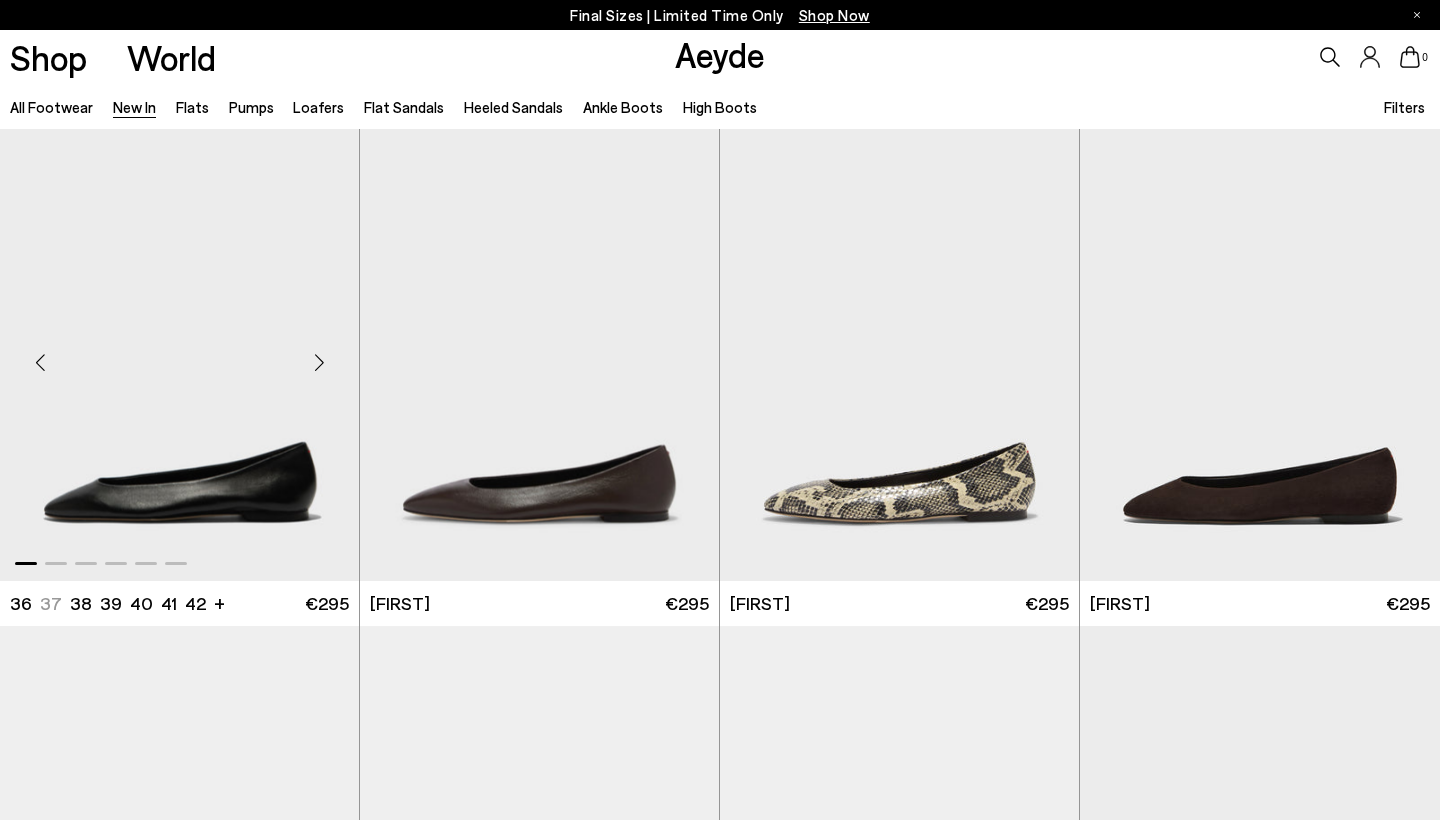 click at bounding box center (319, 363) 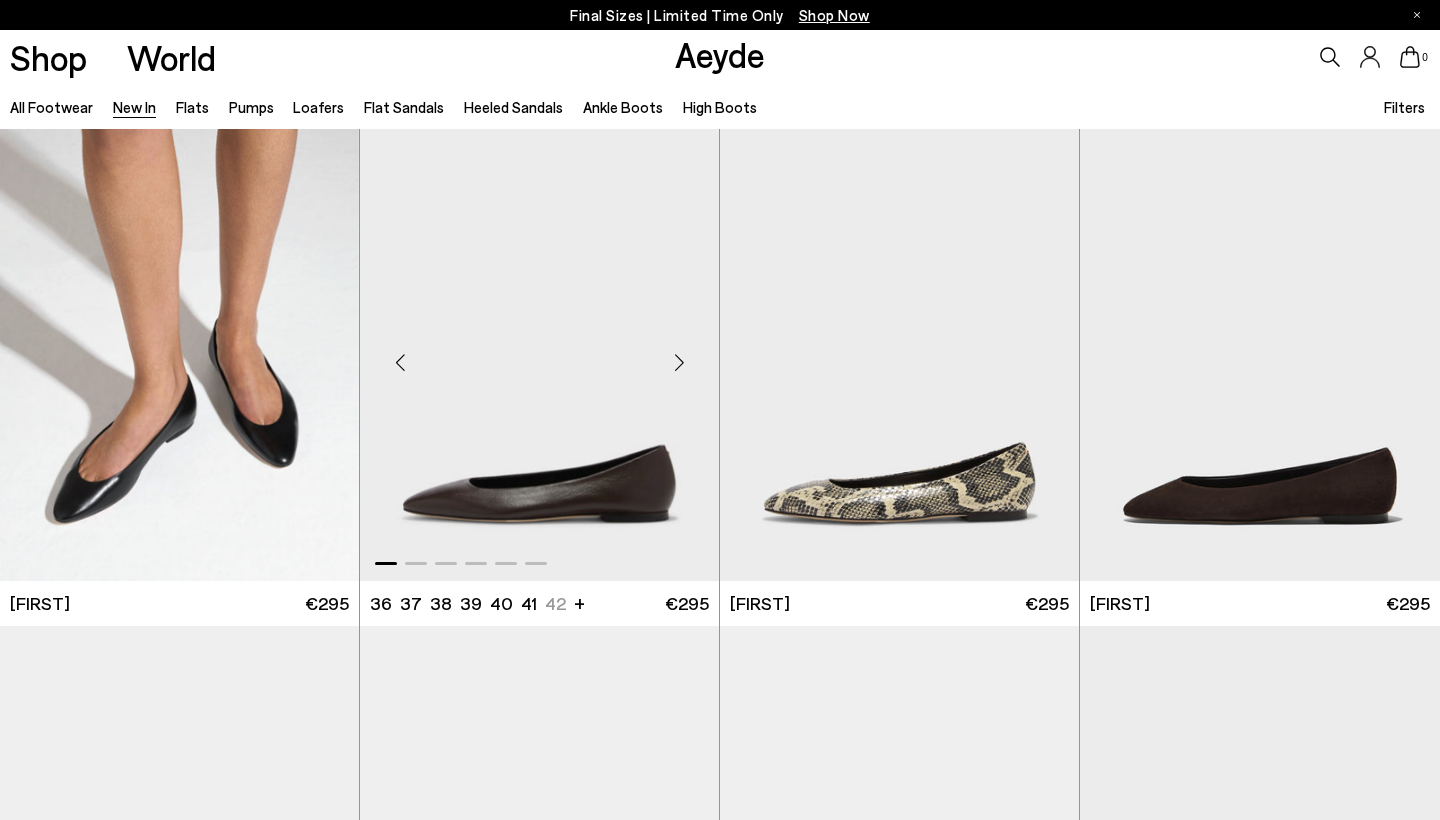 click at bounding box center (679, 363) 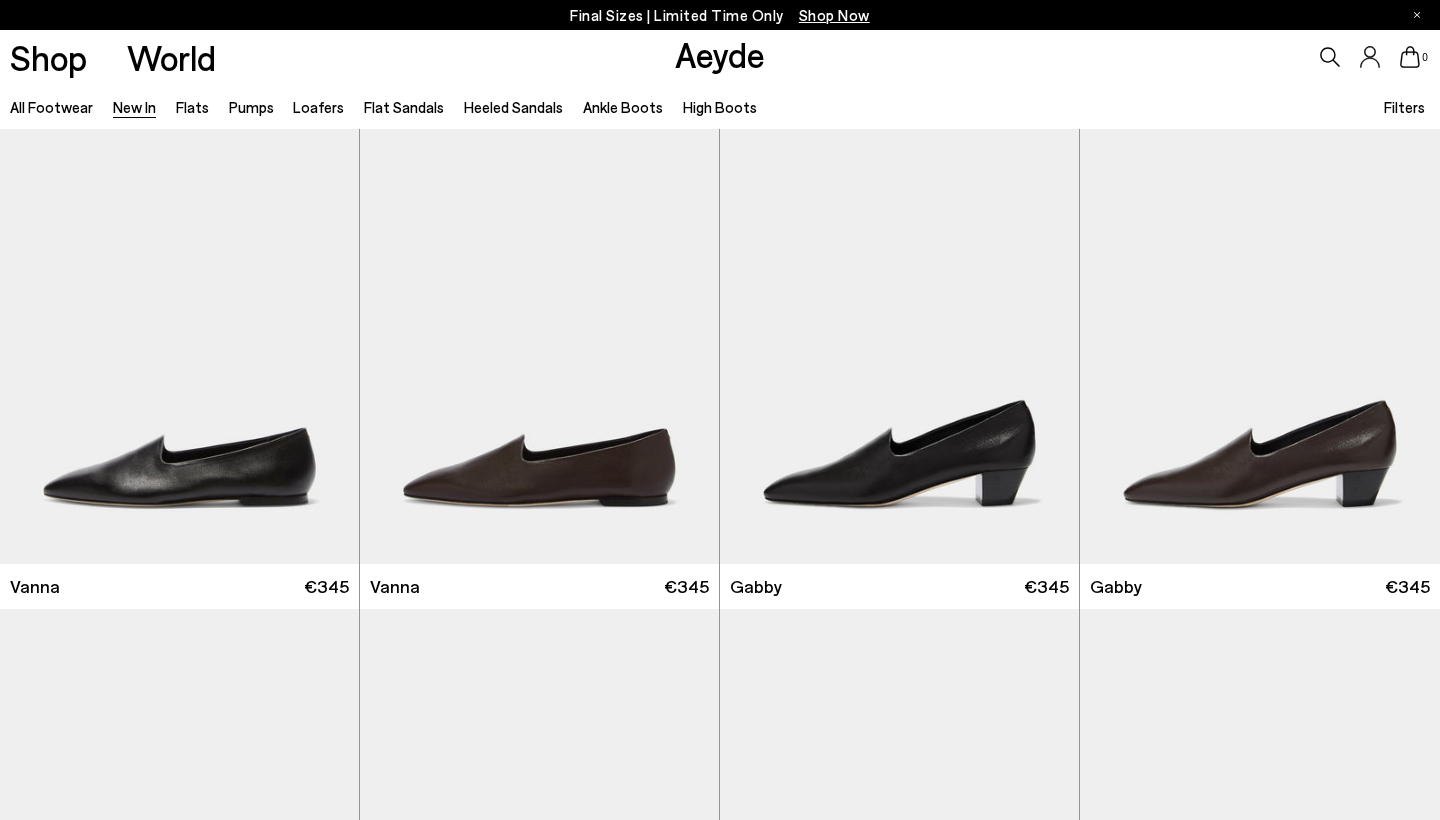 scroll, scrollTop: 1108, scrollLeft: 0, axis: vertical 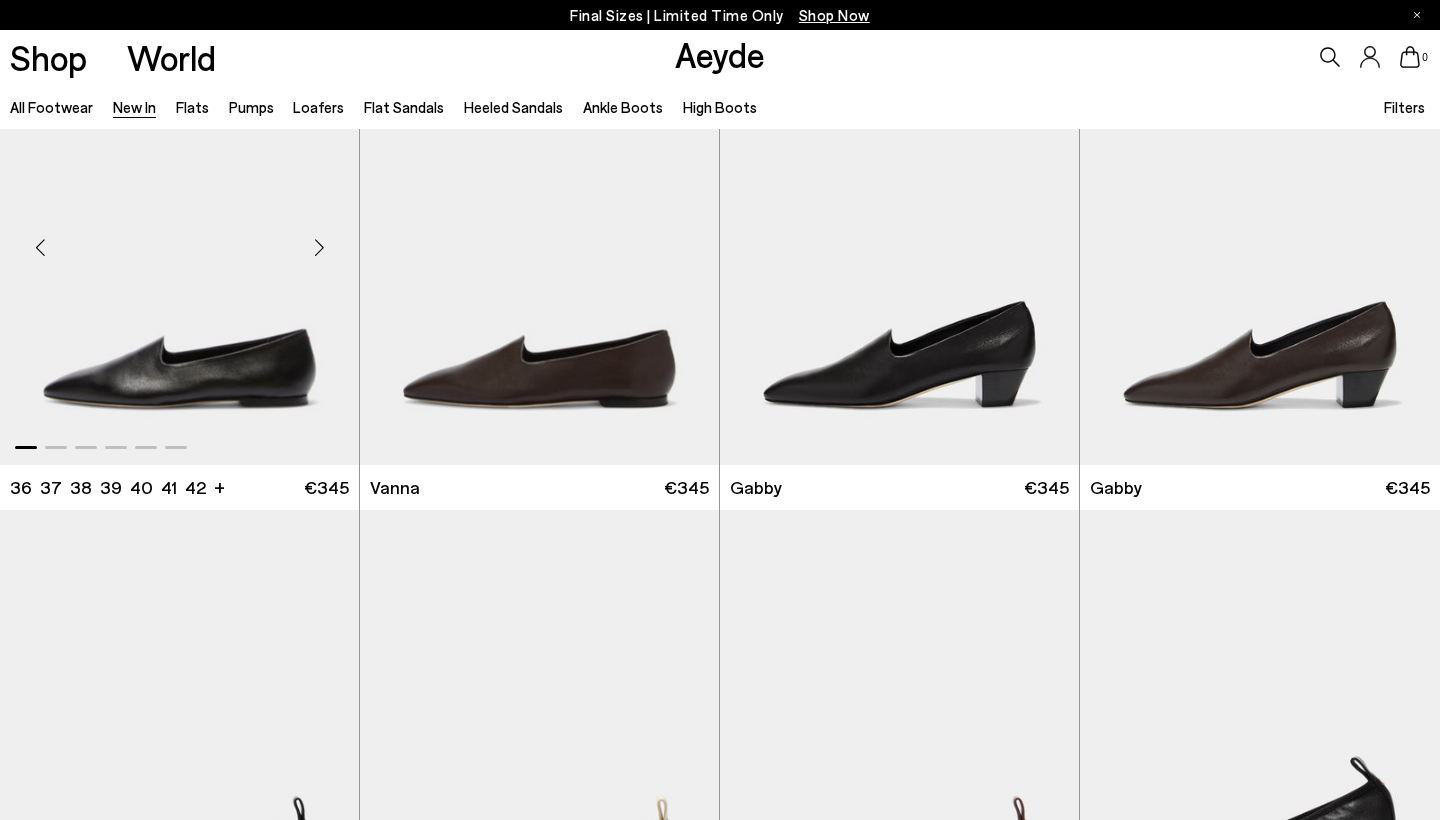 click at bounding box center [319, 248] 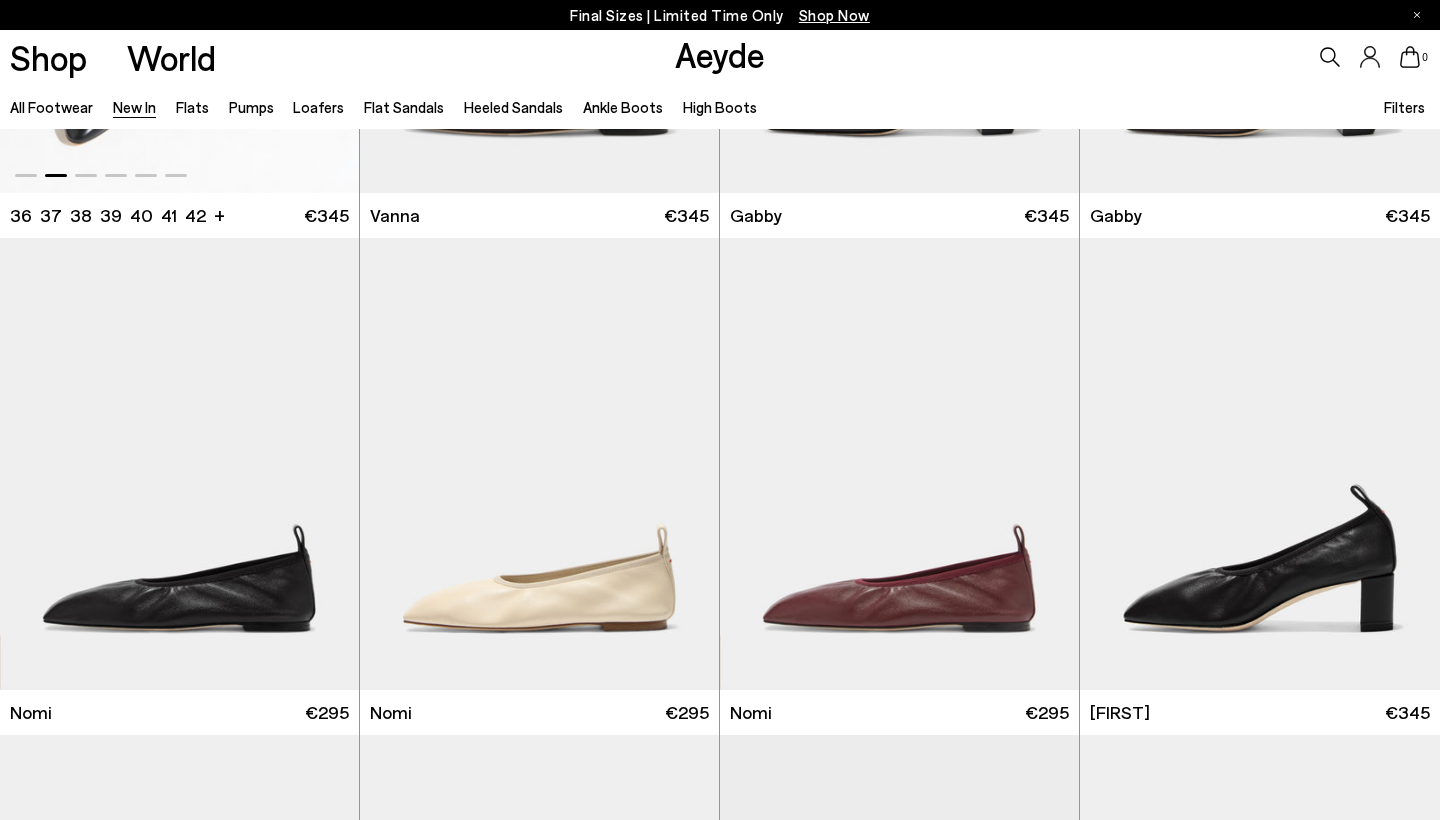 scroll, scrollTop: 1615, scrollLeft: 0, axis: vertical 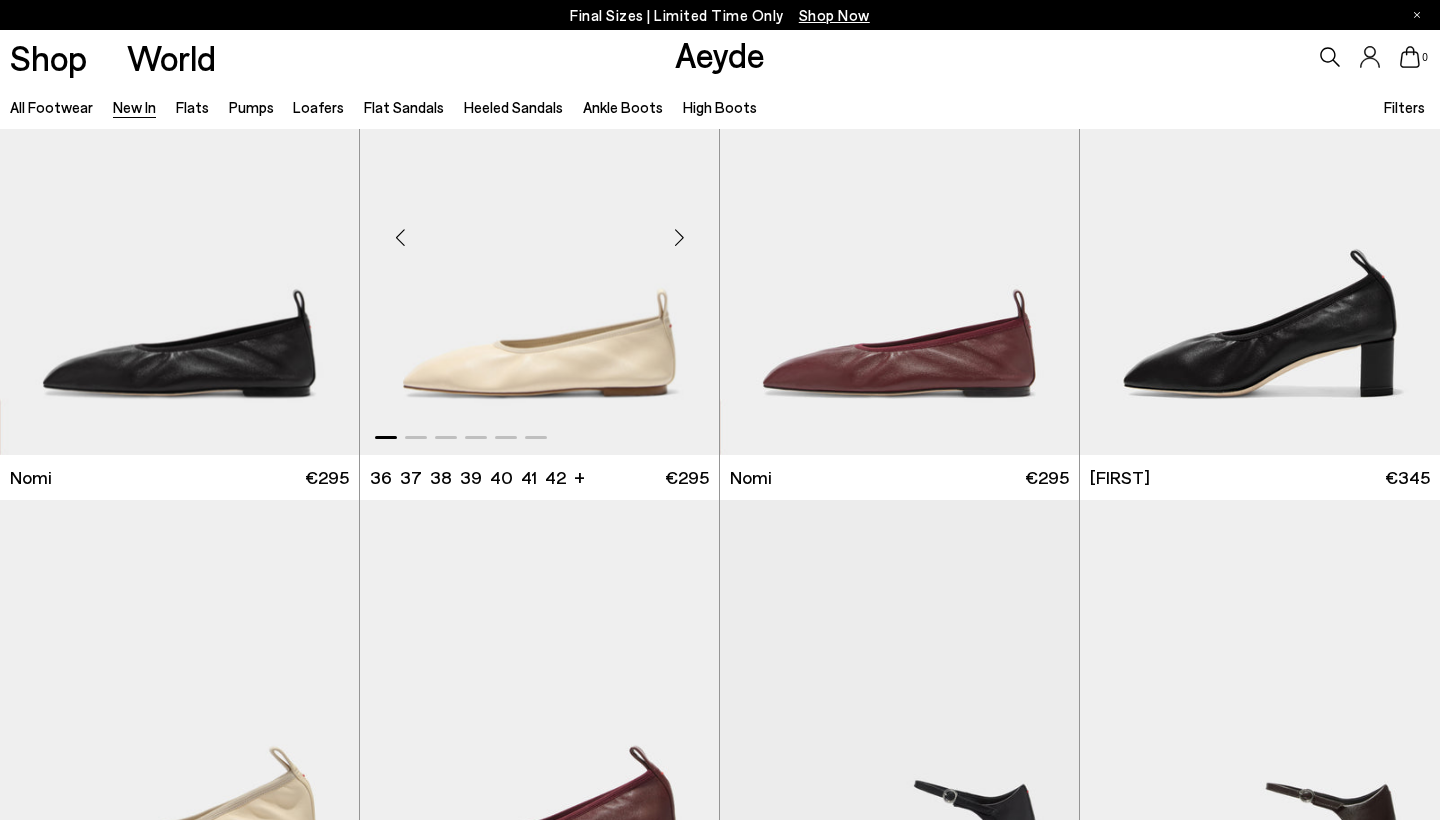 click at bounding box center [679, 237] 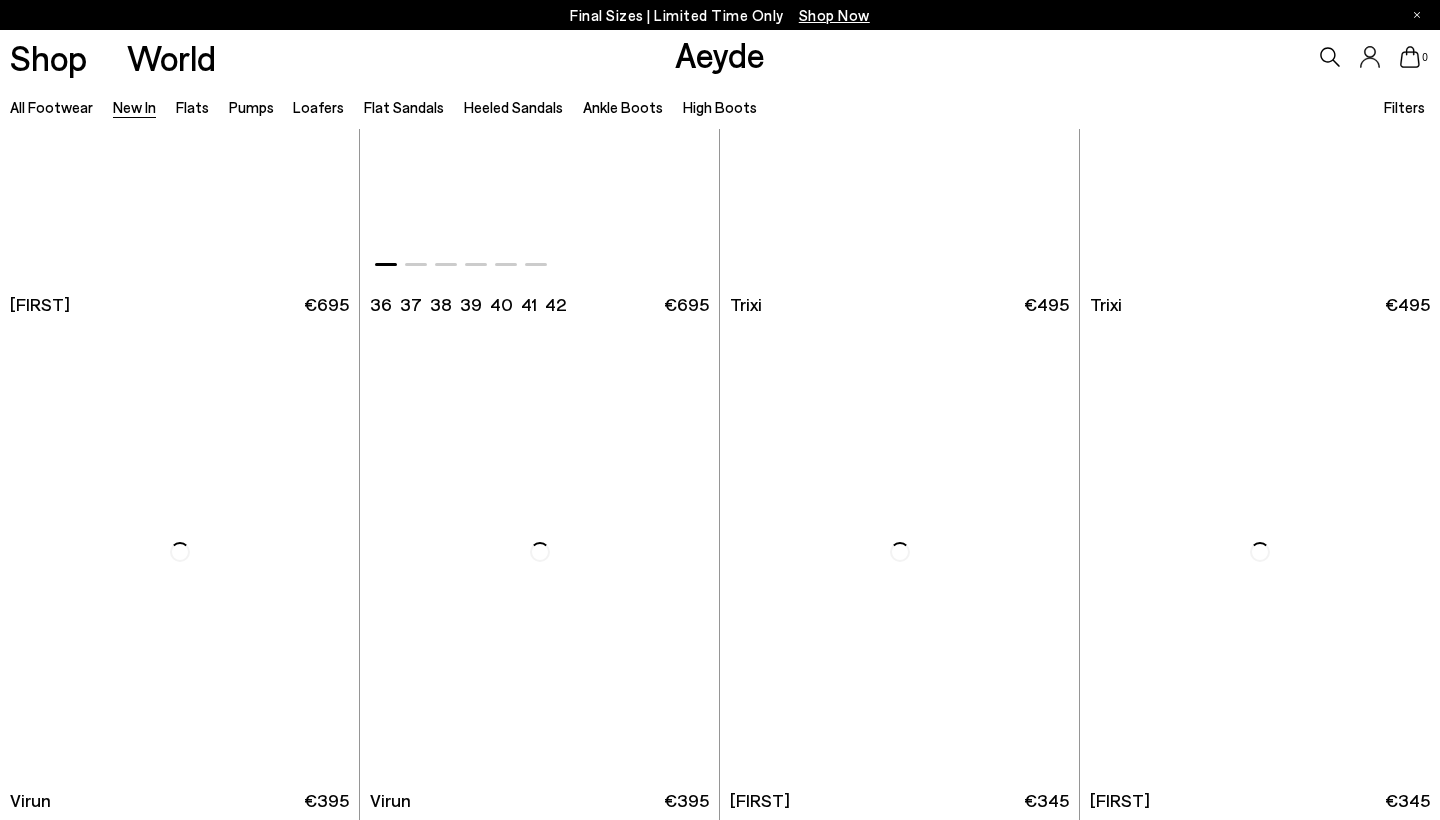 scroll, scrollTop: 5525, scrollLeft: 0, axis: vertical 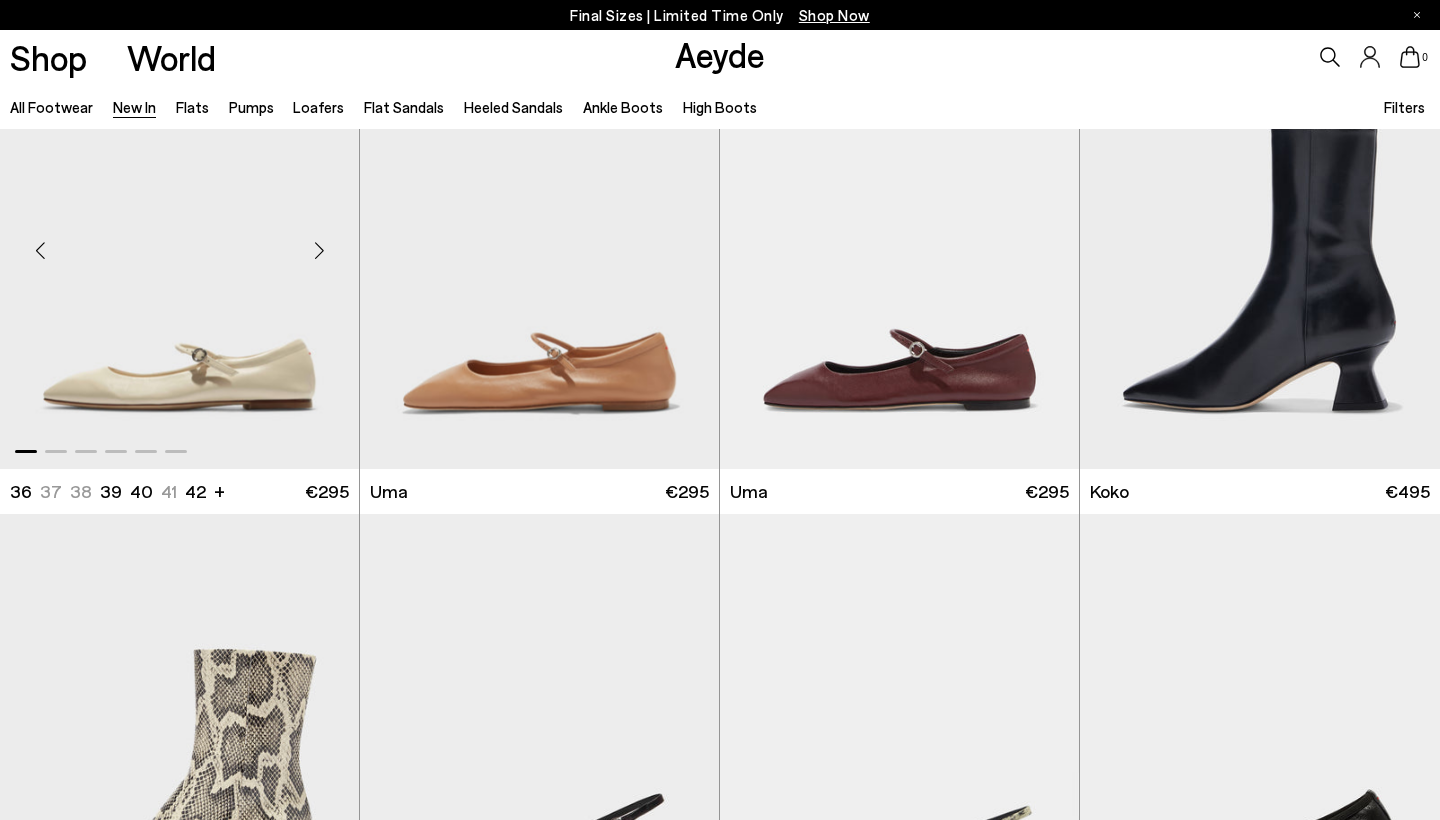 click at bounding box center [319, 251] 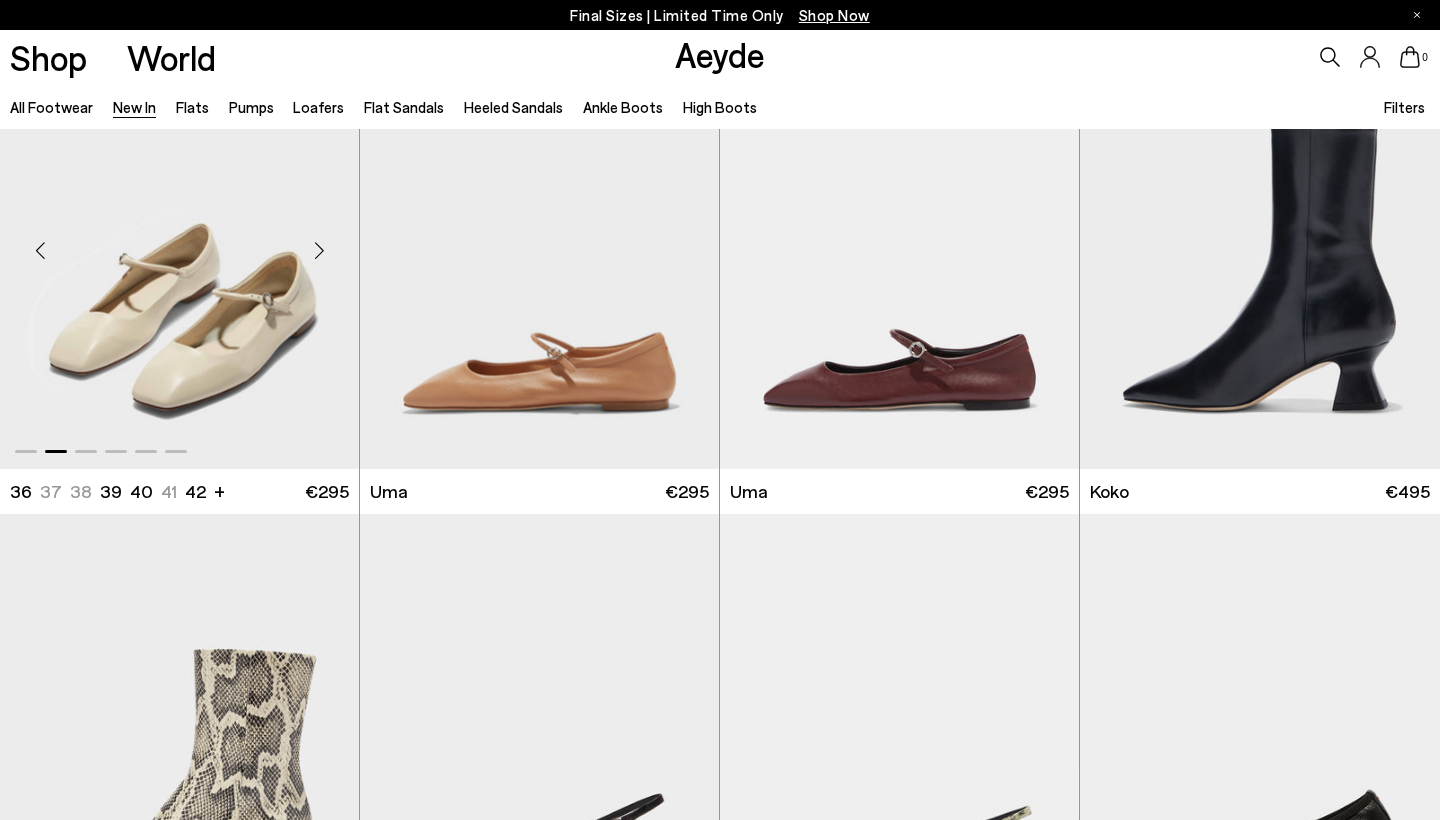 click at bounding box center [319, 251] 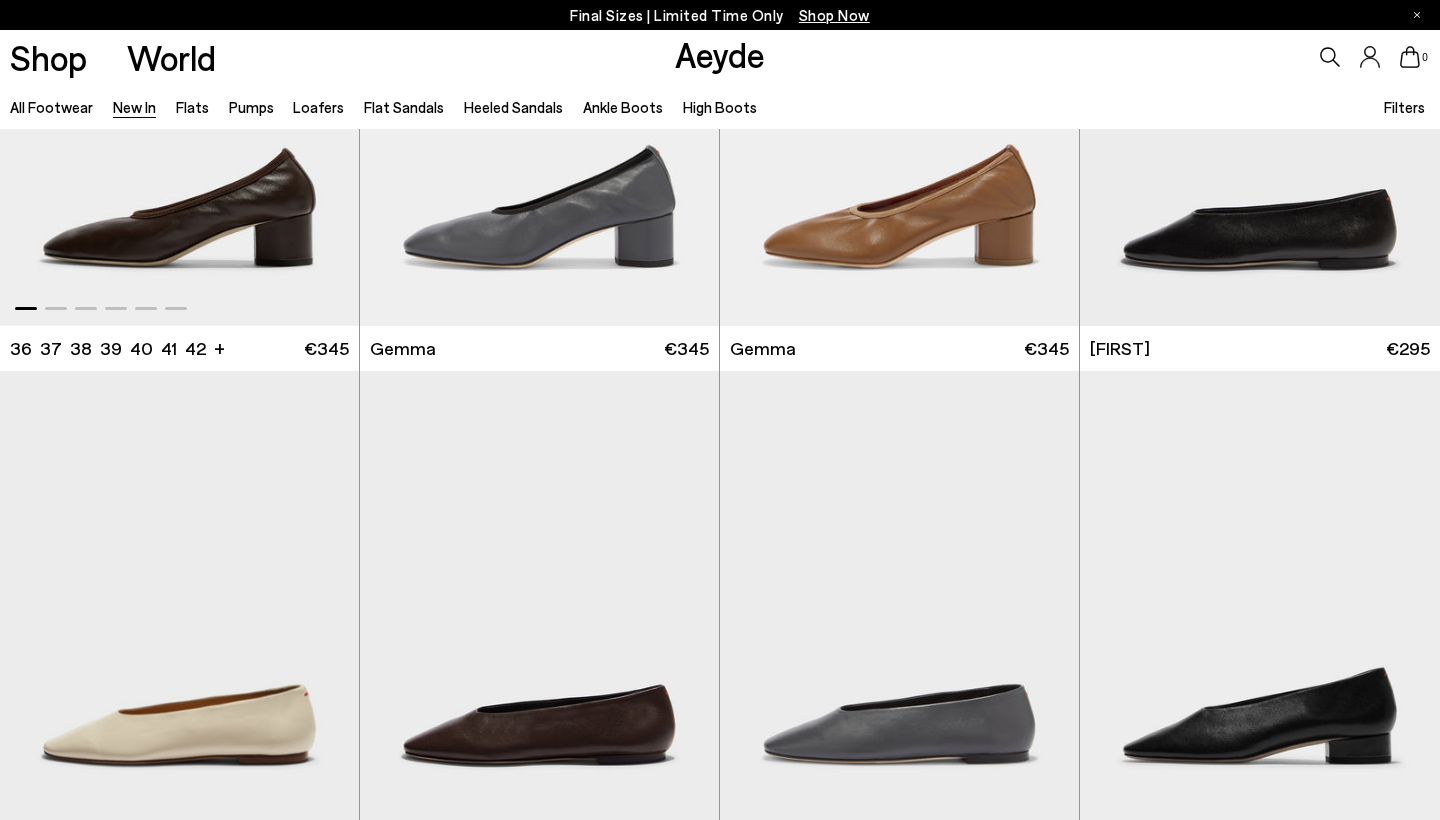 scroll, scrollTop: 8919, scrollLeft: 0, axis: vertical 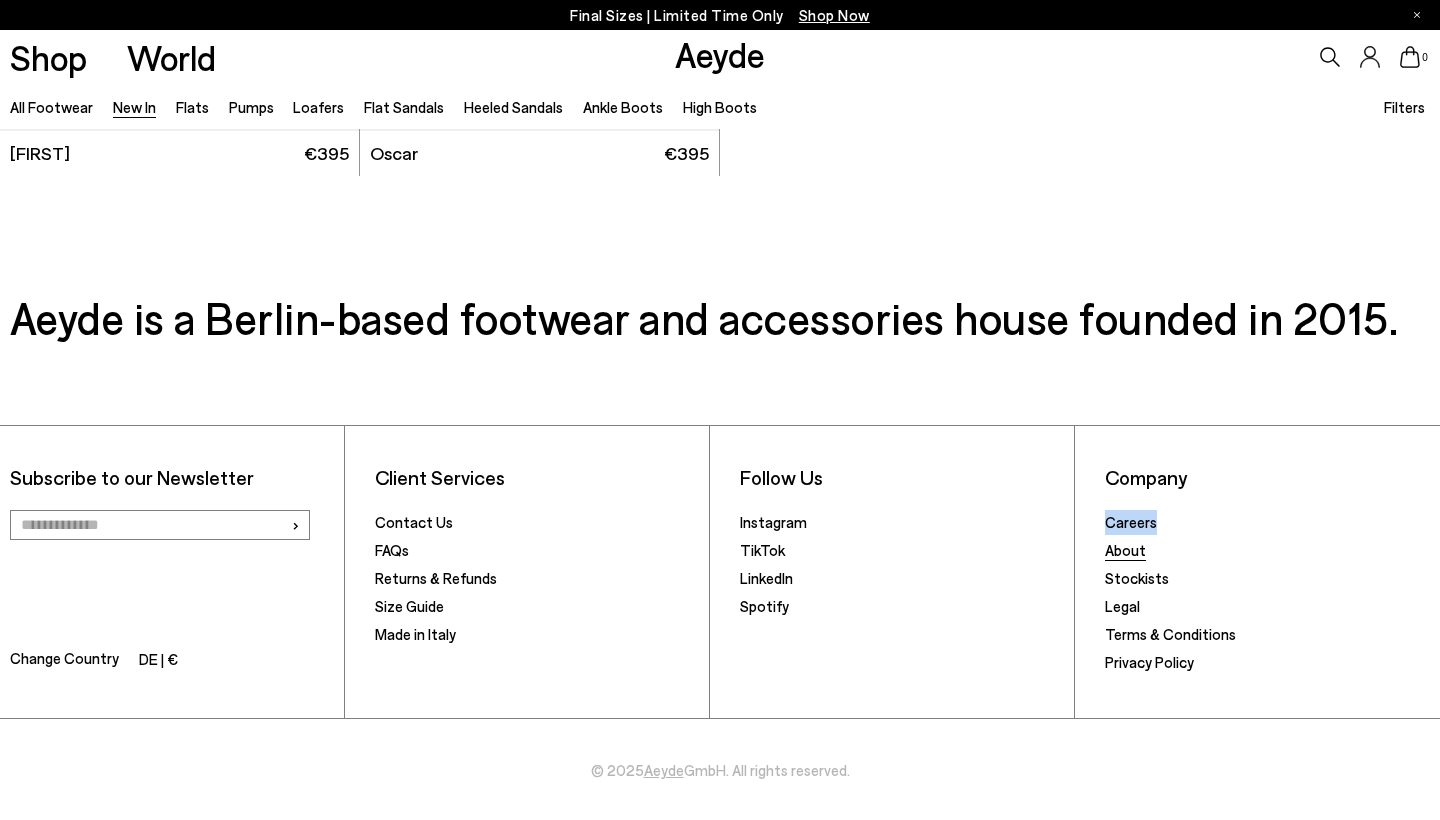 click on "About" at bounding box center [1125, 550] 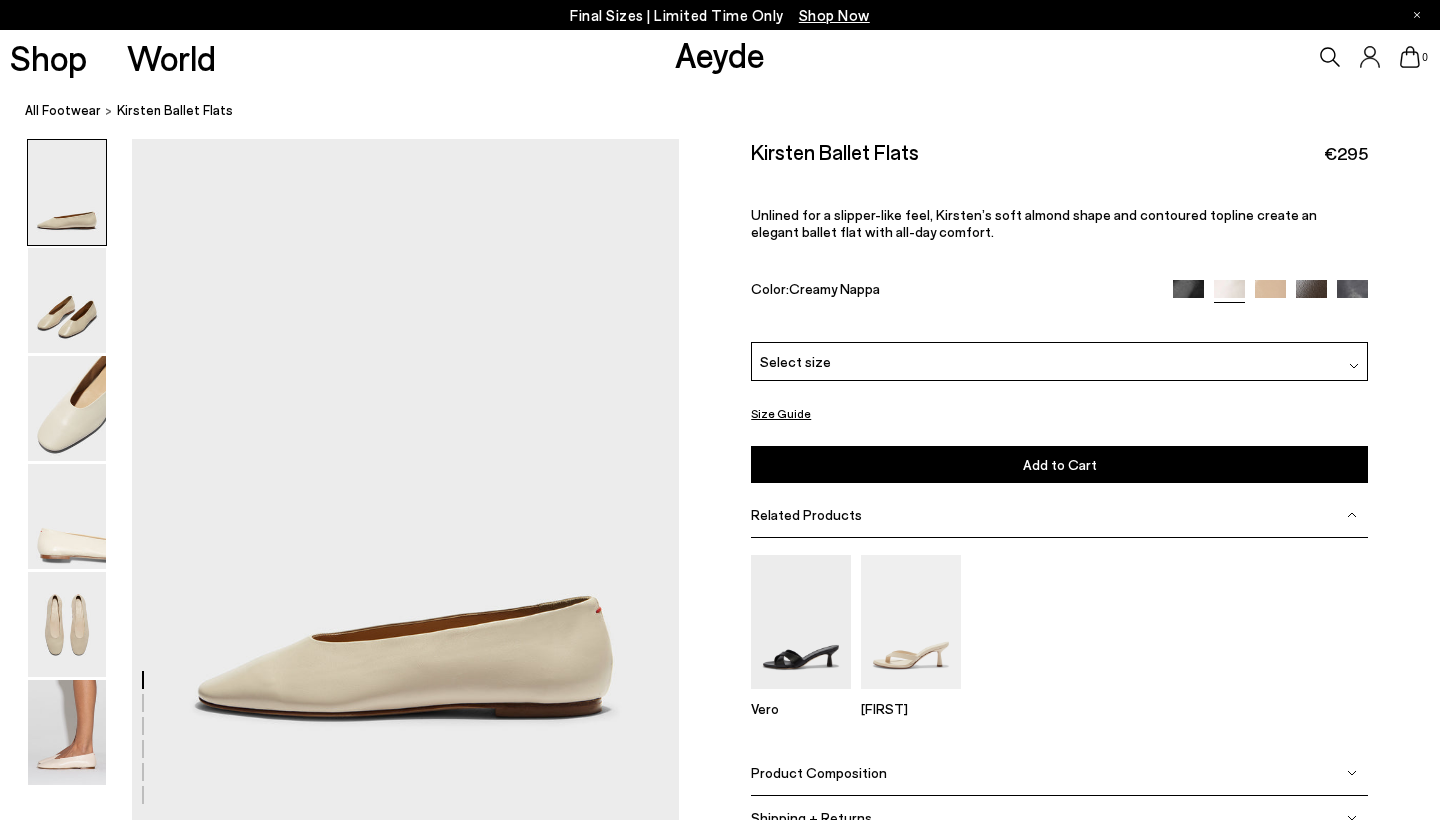 scroll, scrollTop: 0, scrollLeft: 0, axis: both 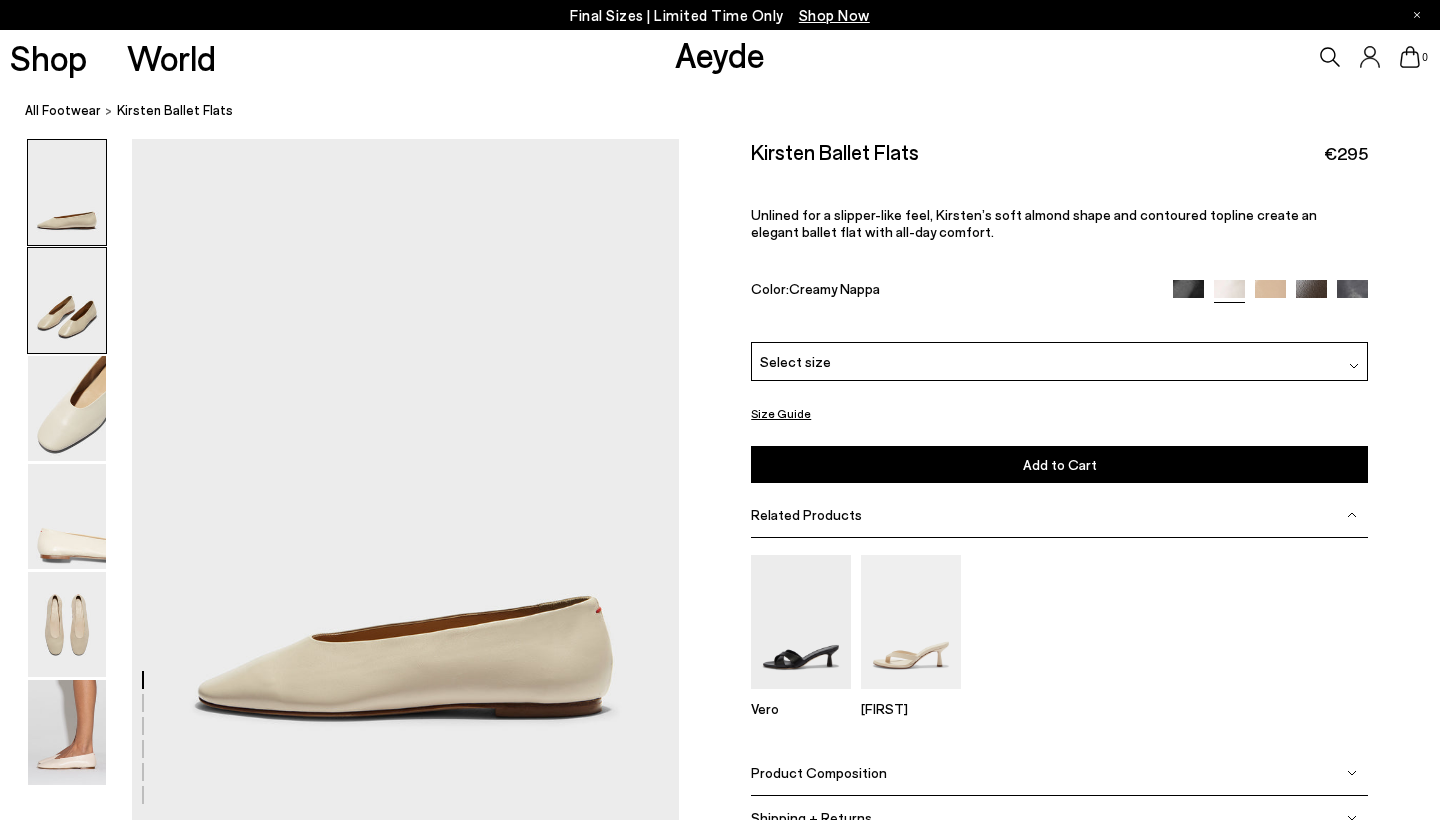 click at bounding box center [67, 300] 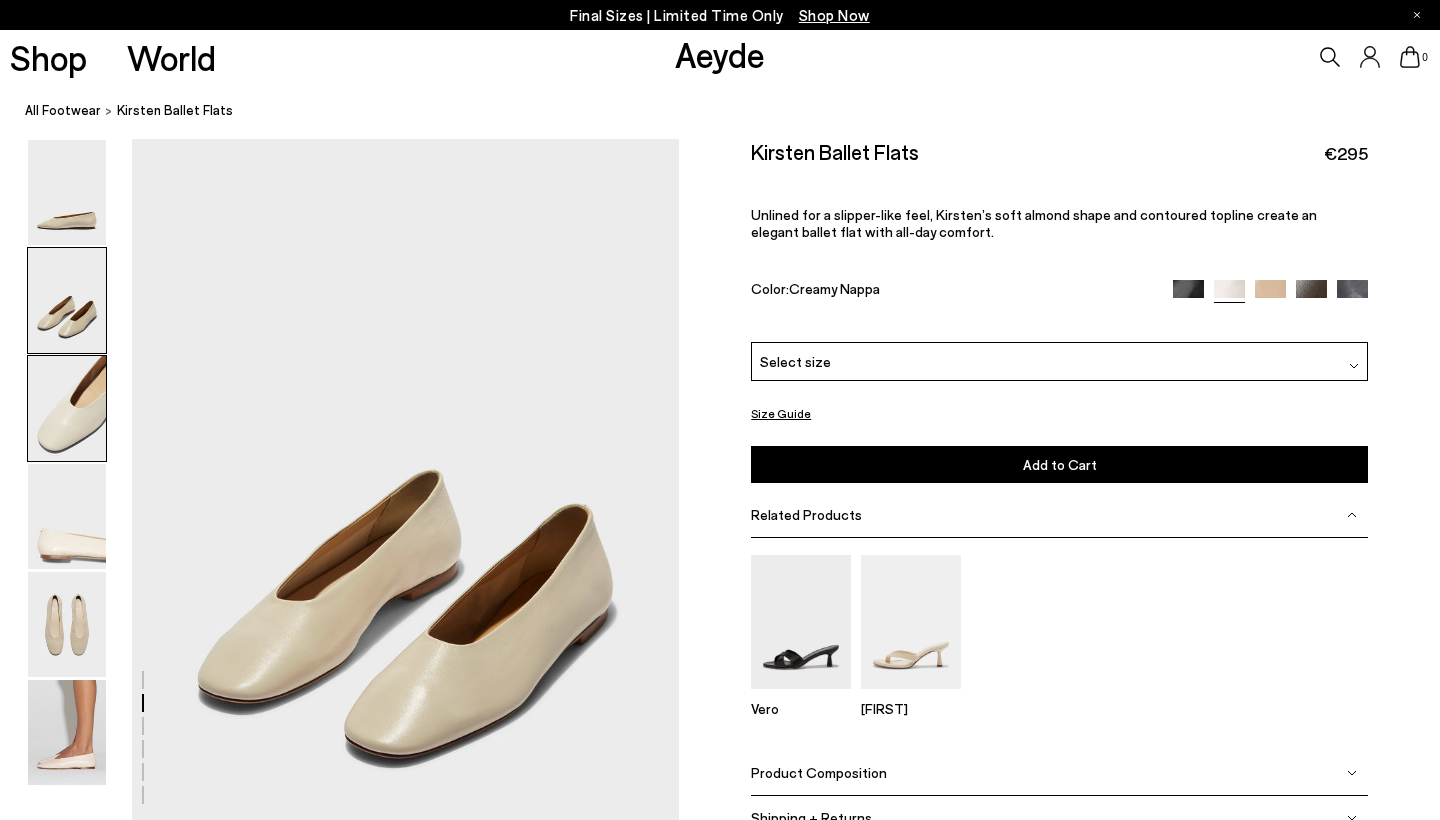 click at bounding box center [67, 408] 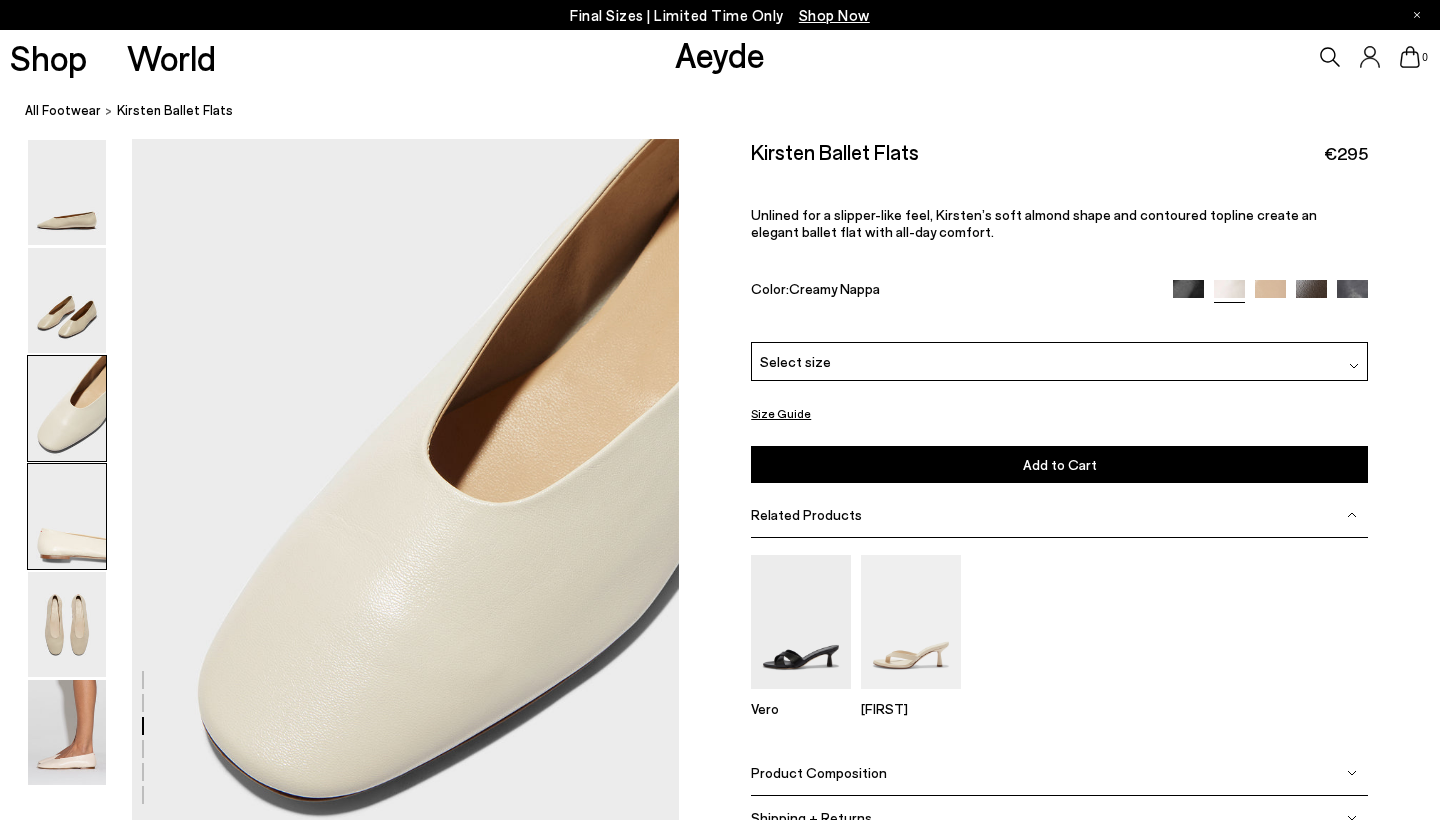click at bounding box center [67, 516] 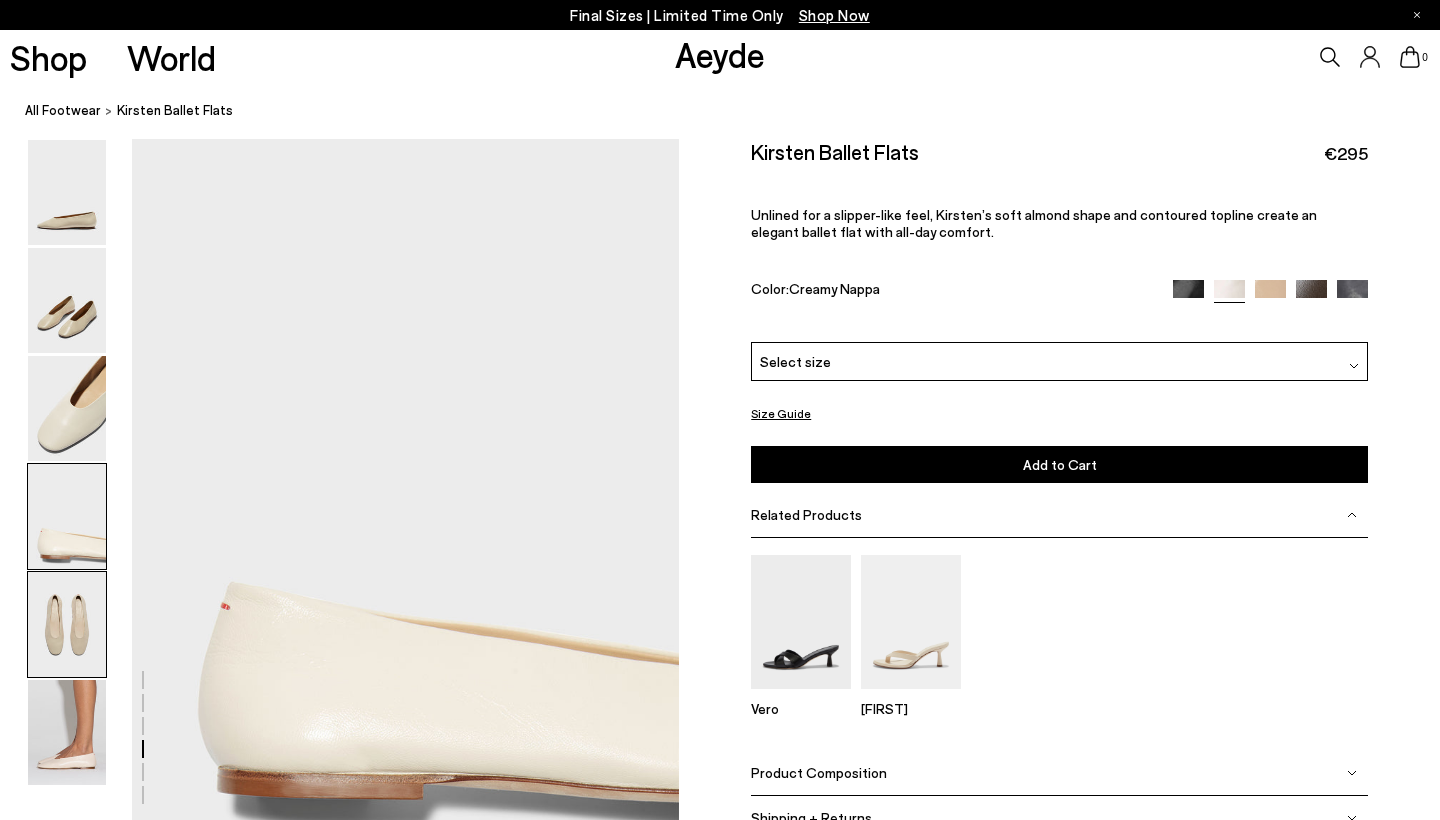 click at bounding box center [67, 624] 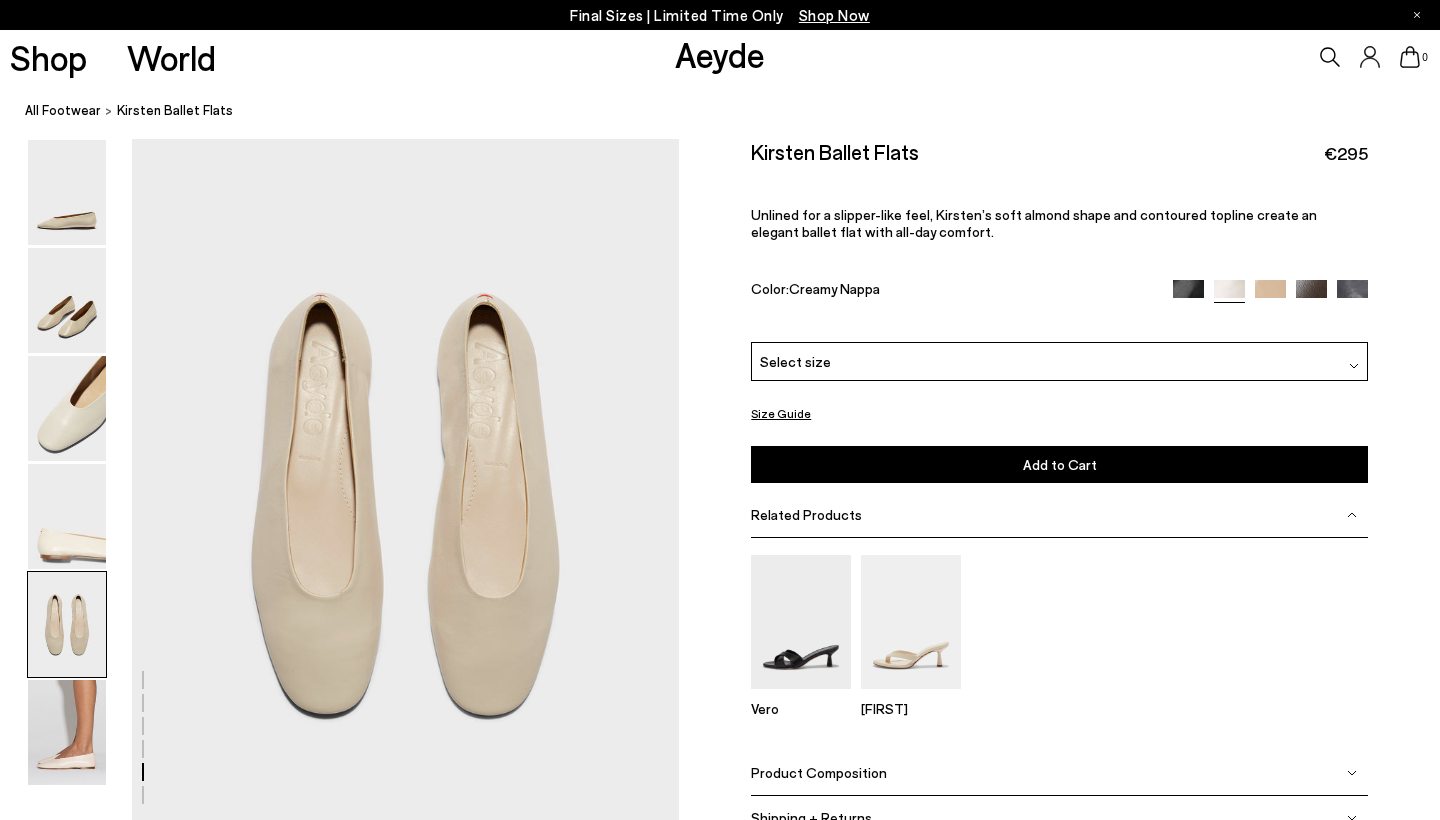 scroll, scrollTop: 2883, scrollLeft: 0, axis: vertical 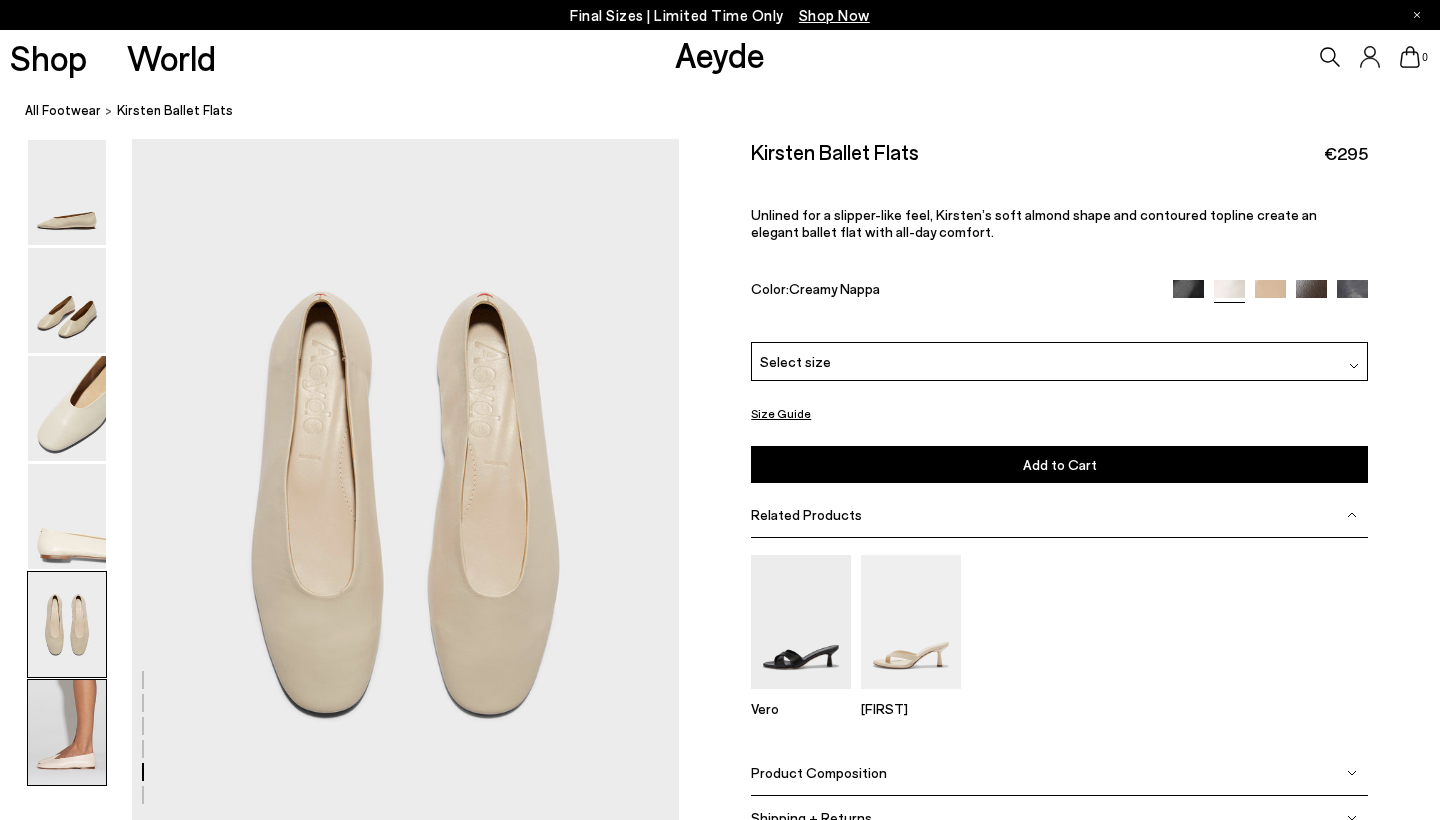 click at bounding box center [67, 732] 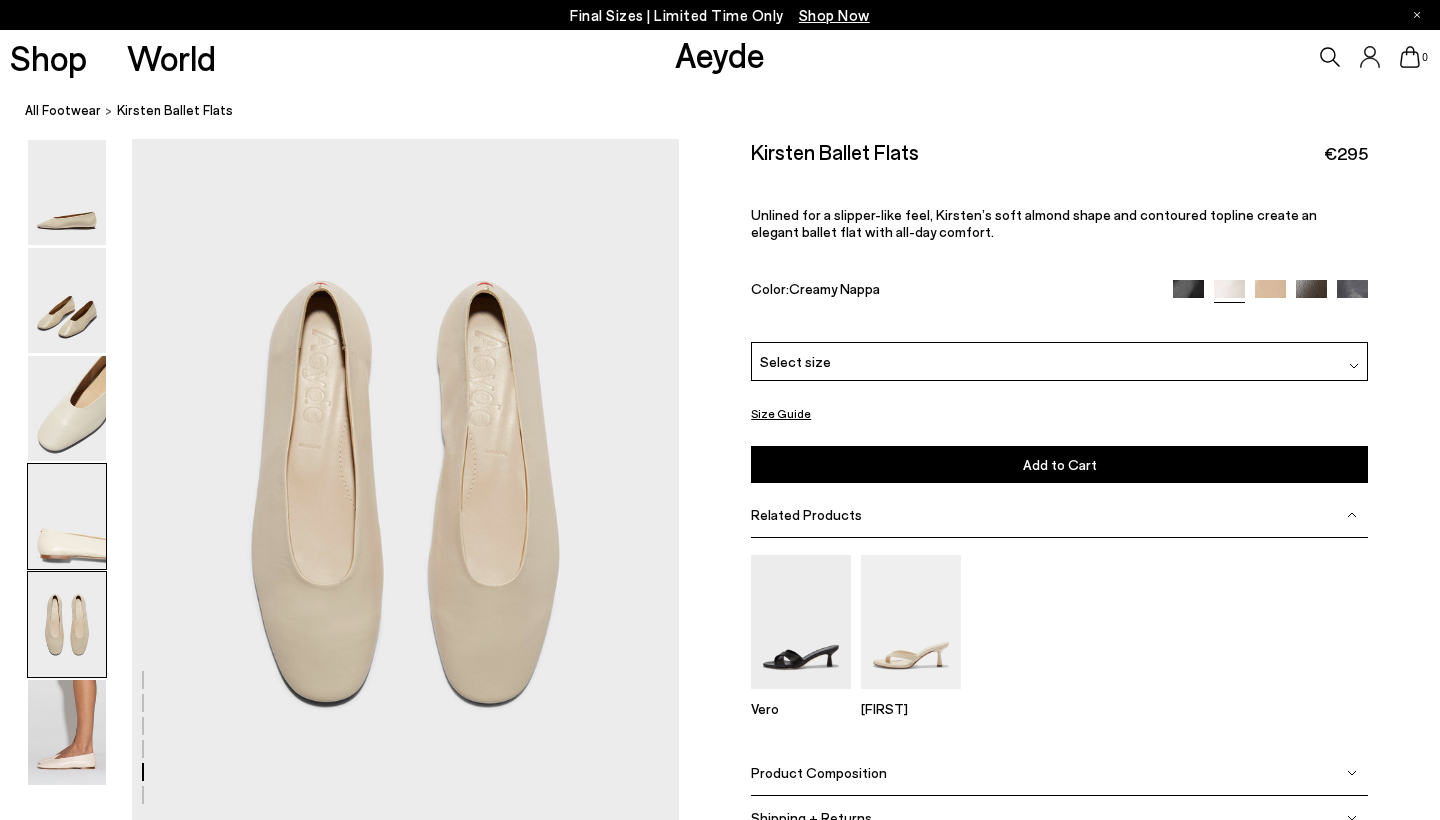 scroll, scrollTop: 2277, scrollLeft: 0, axis: vertical 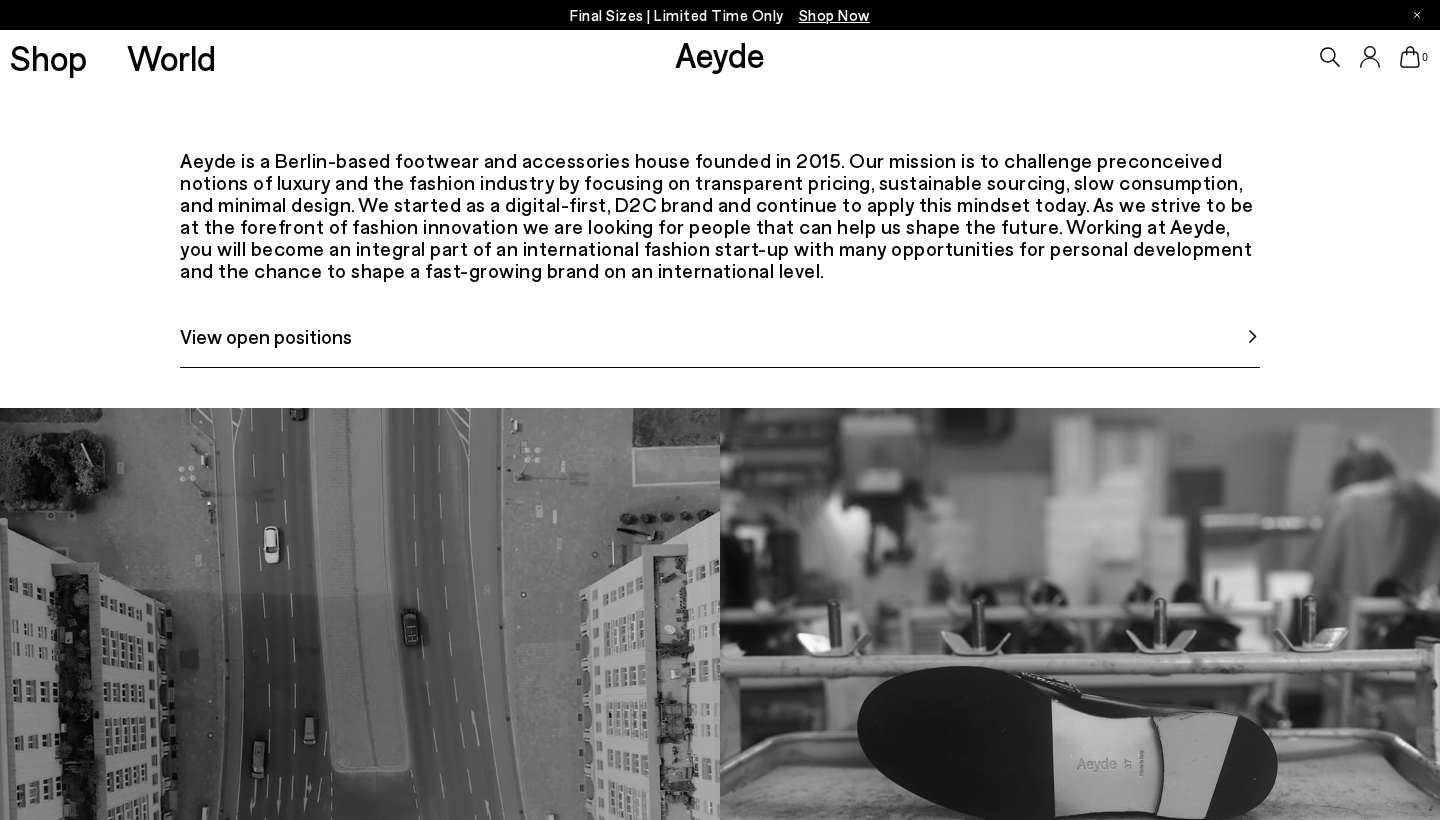 click on "View open positions" at bounding box center [720, 344] 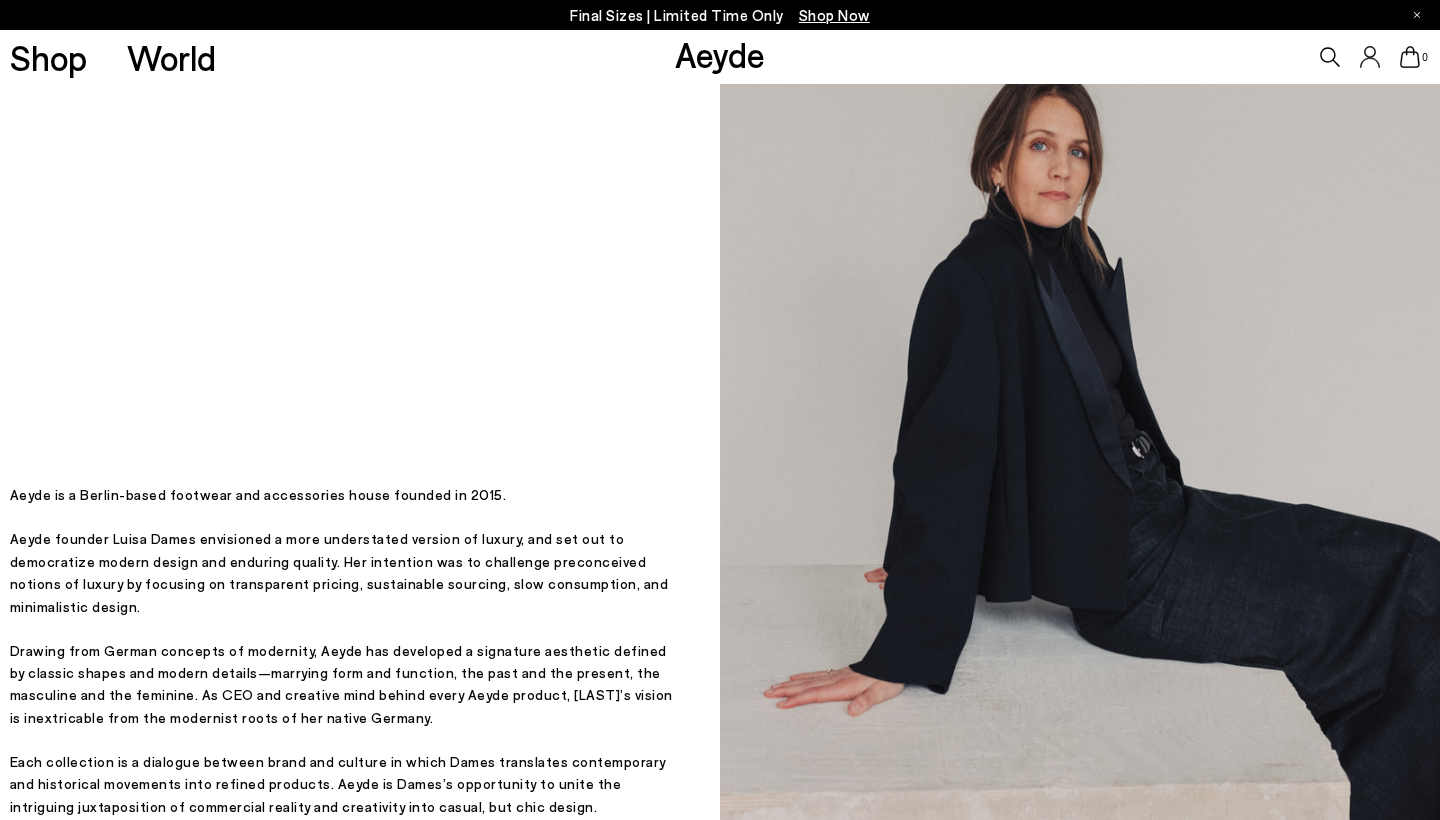 scroll, scrollTop: 136, scrollLeft: 0, axis: vertical 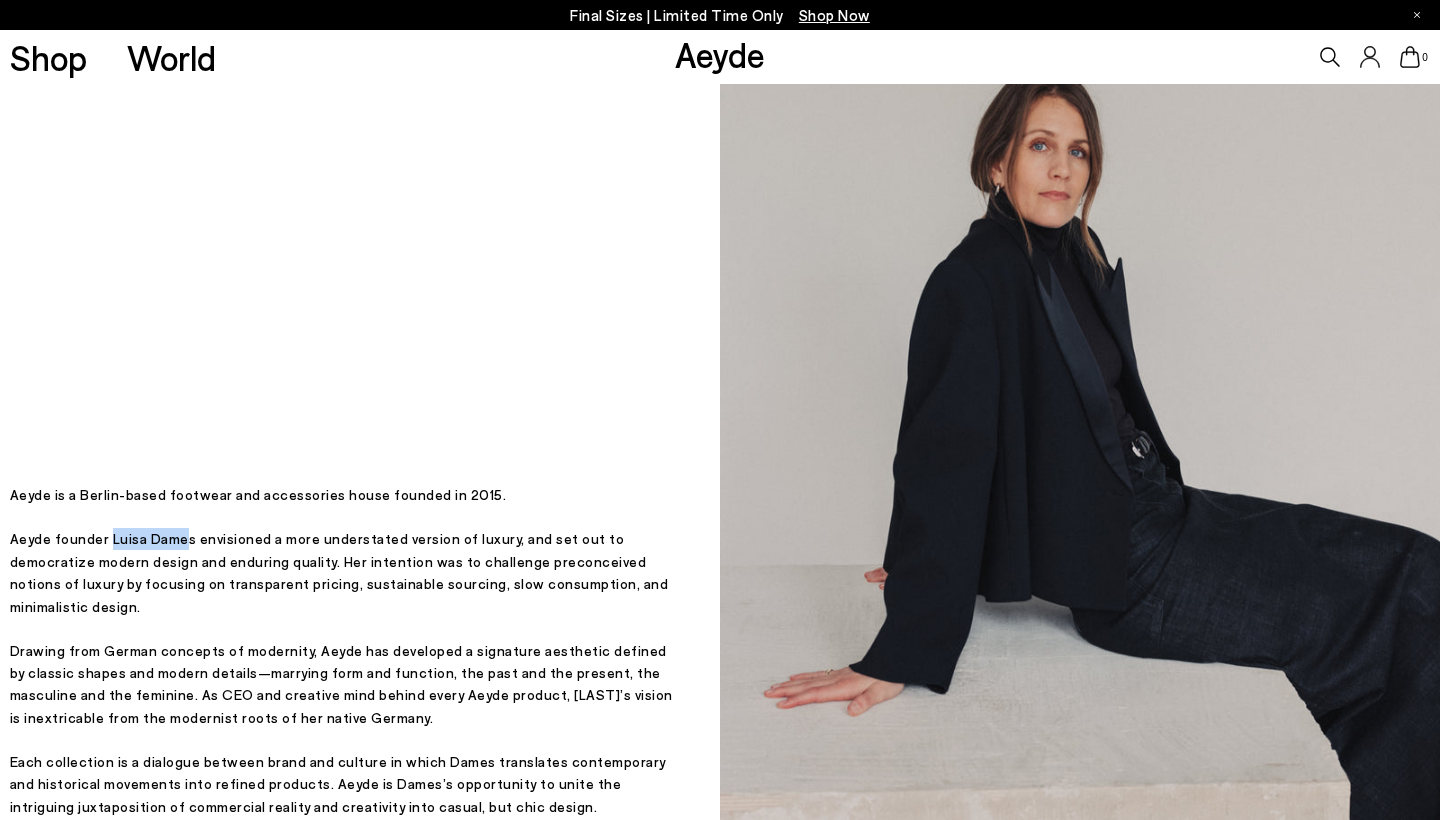 drag, startPoint x: 106, startPoint y: 566, endPoint x: 183, endPoint y: 568, distance: 77.02597 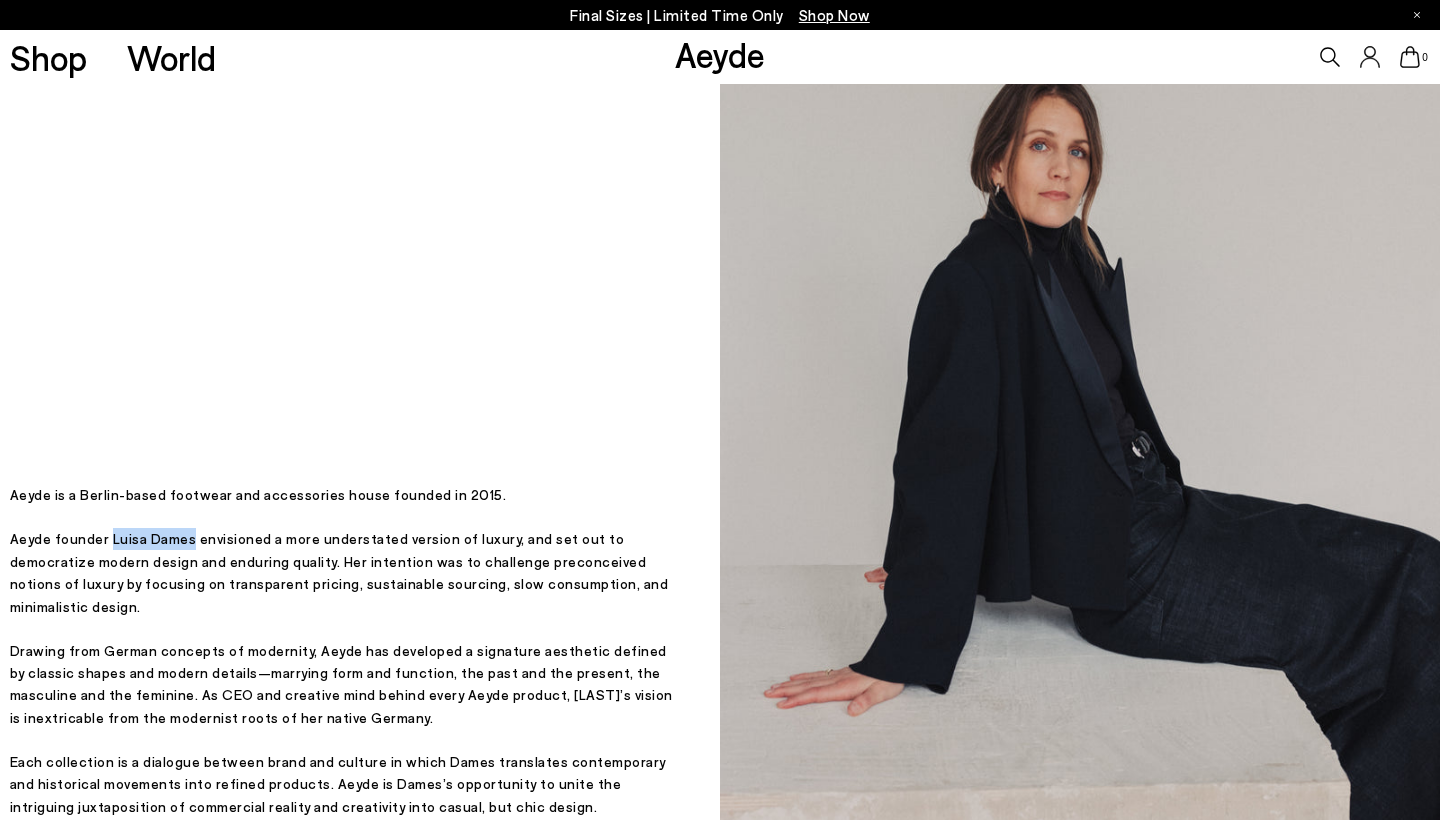 drag, startPoint x: 184, startPoint y: 568, endPoint x: 107, endPoint y: 565, distance: 77.05842 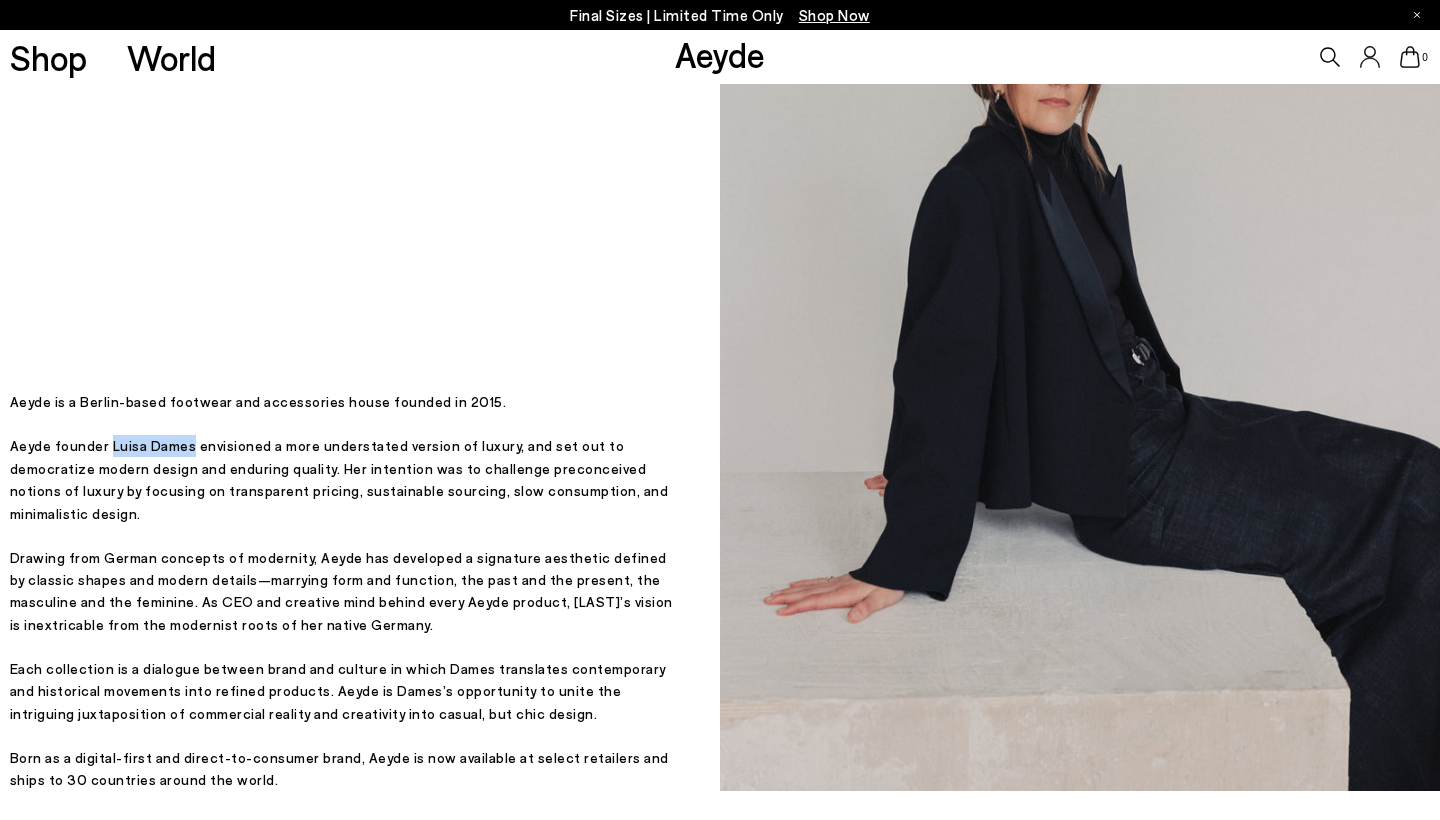 scroll, scrollTop: 266, scrollLeft: 0, axis: vertical 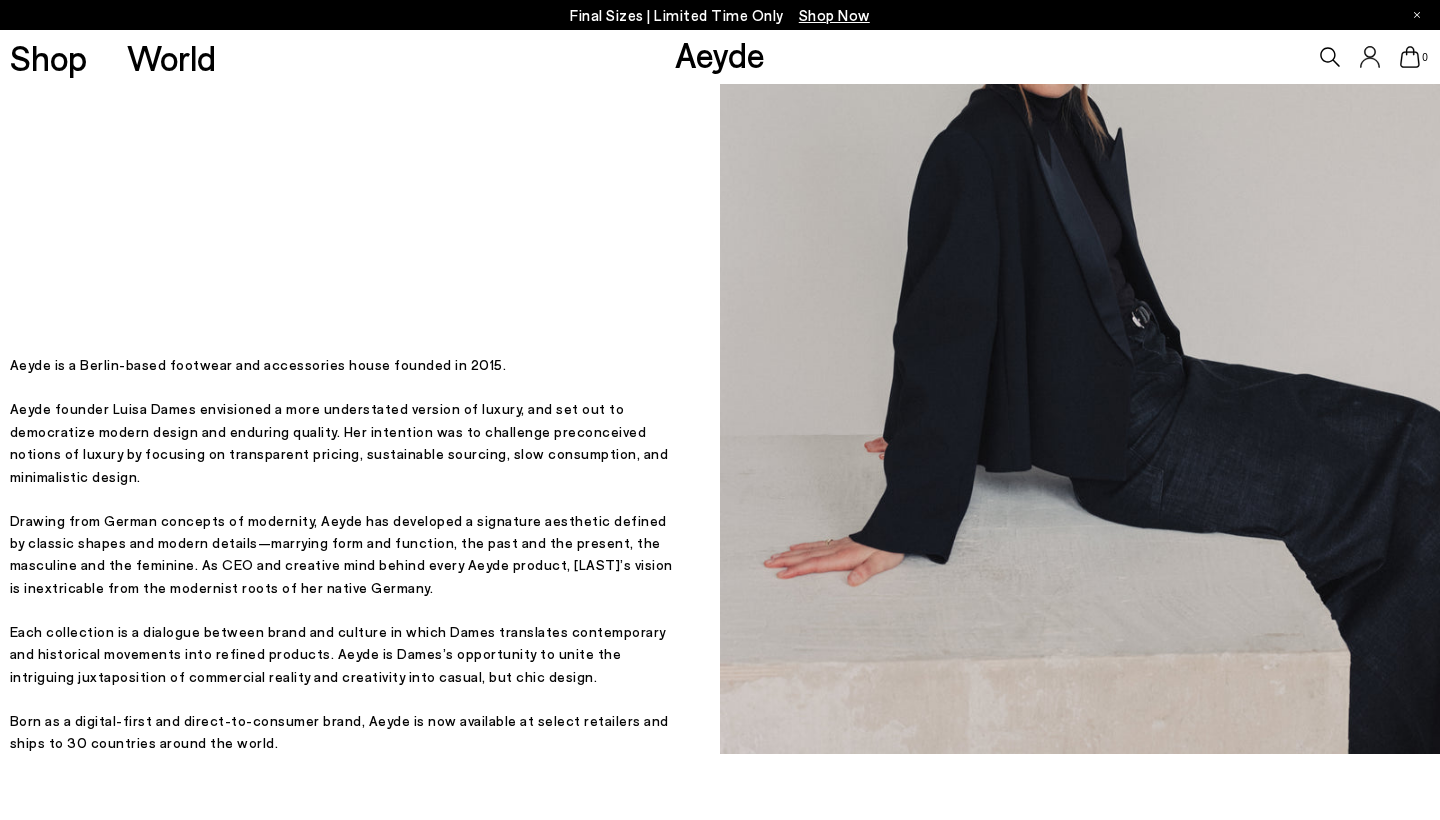 click on "Designed in Berlin, Handmade in Italy.
Designed in Berlin, Handmade in Italy.
Aeyde is a Berlin-based footwear and accessories house founded in 2015. Aeyde founder Luisa Dames envisioned a more understated version of luxury, and set out to democratize modern design and enduring quality. Her intention was to challenge preconceived notions of luxury by focusing on transparent pricing, sustainable sourcing, slow consumption, and minimalistic design. Drawing from German concepts of modernity, Aeyde has developed a signature aesthetic defined by classic shapes and modern details—marrying form and function, the past and the present, the masculine and the feminine. As CEO and creative mind behind every Aeyde product, Dames’s vision is inextricable from the modernist roots of her native Germany." at bounding box center (345, 286) 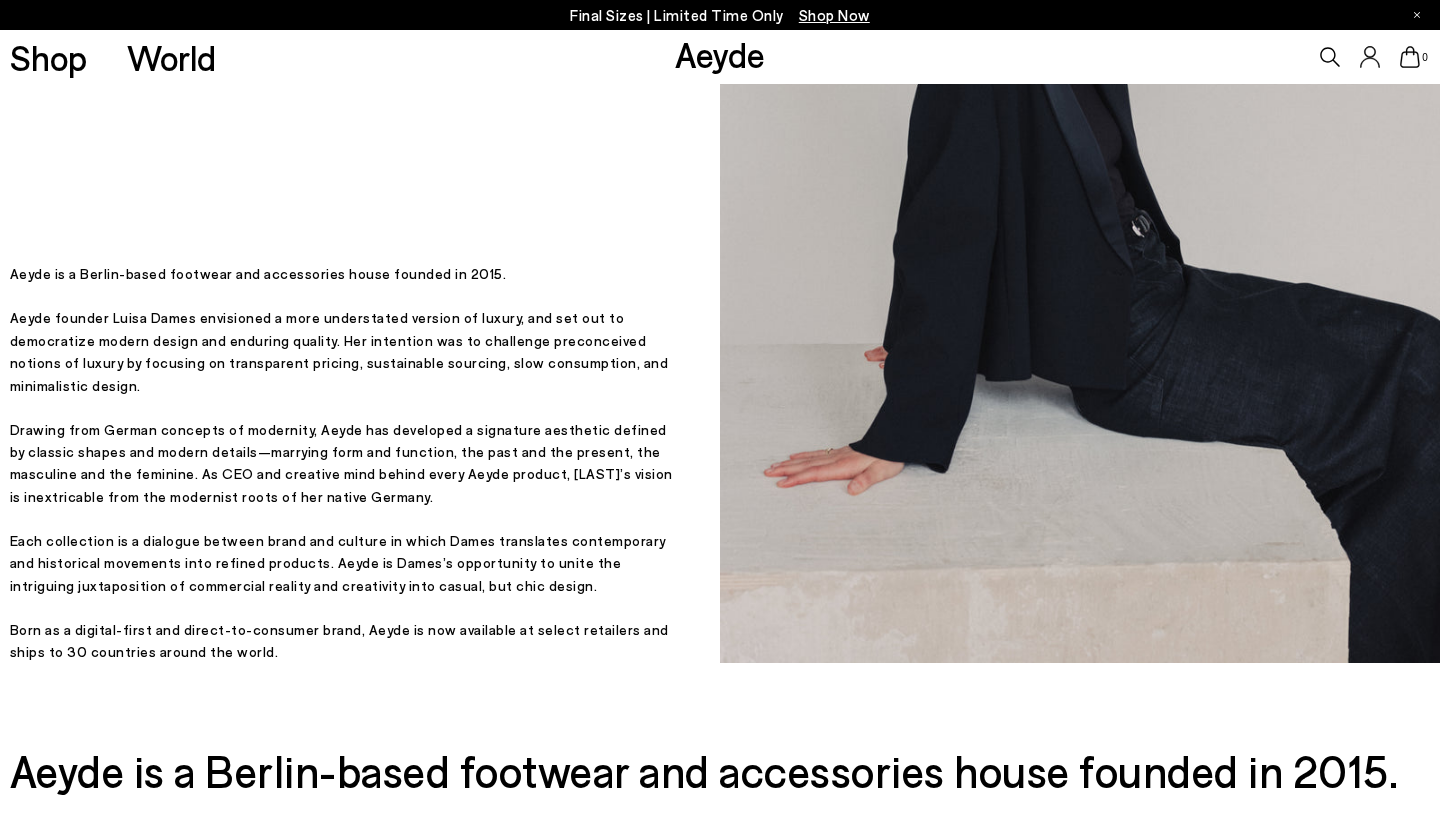 scroll, scrollTop: 754, scrollLeft: 0, axis: vertical 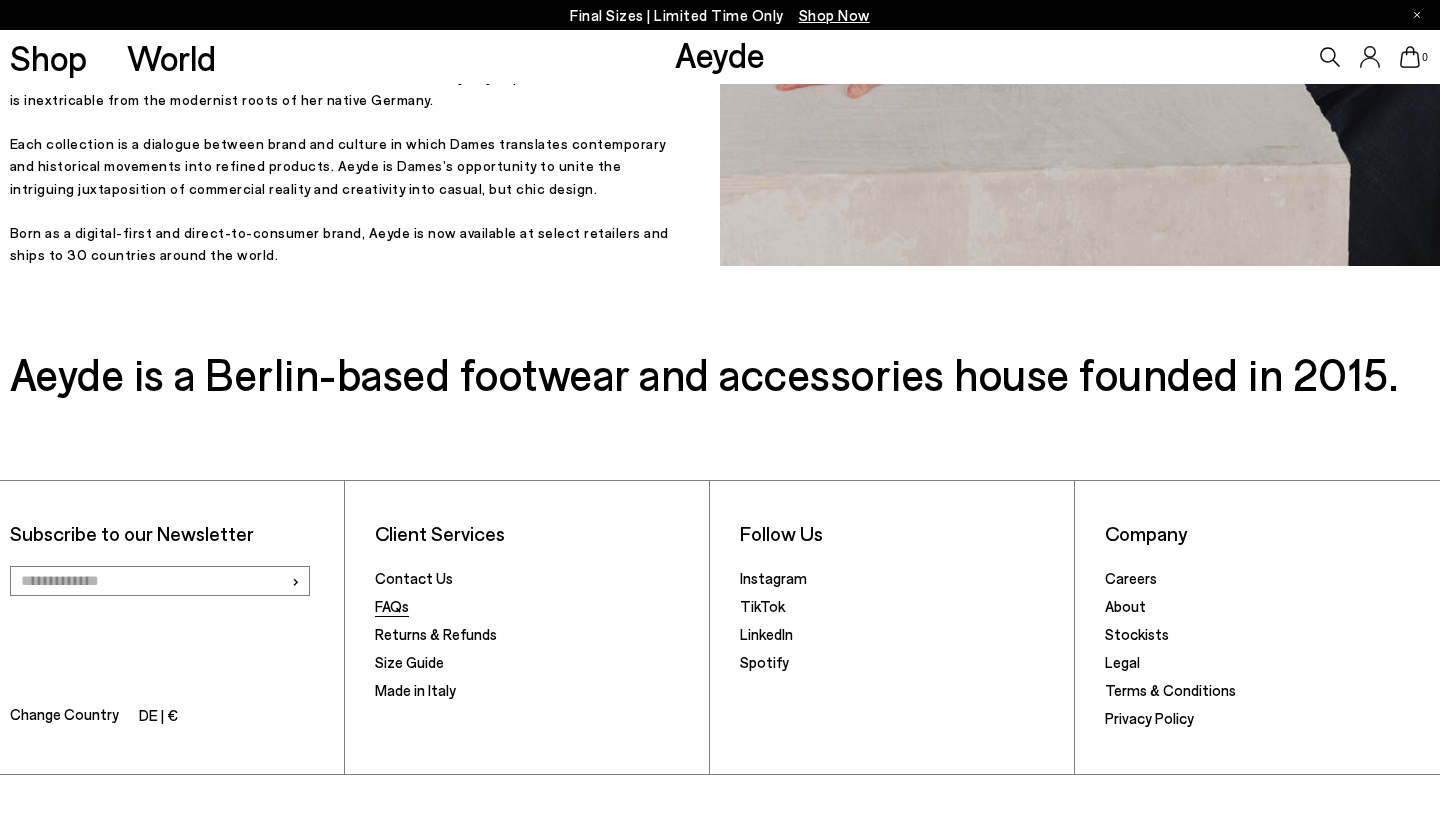 click on "FAQs" at bounding box center (392, 606) 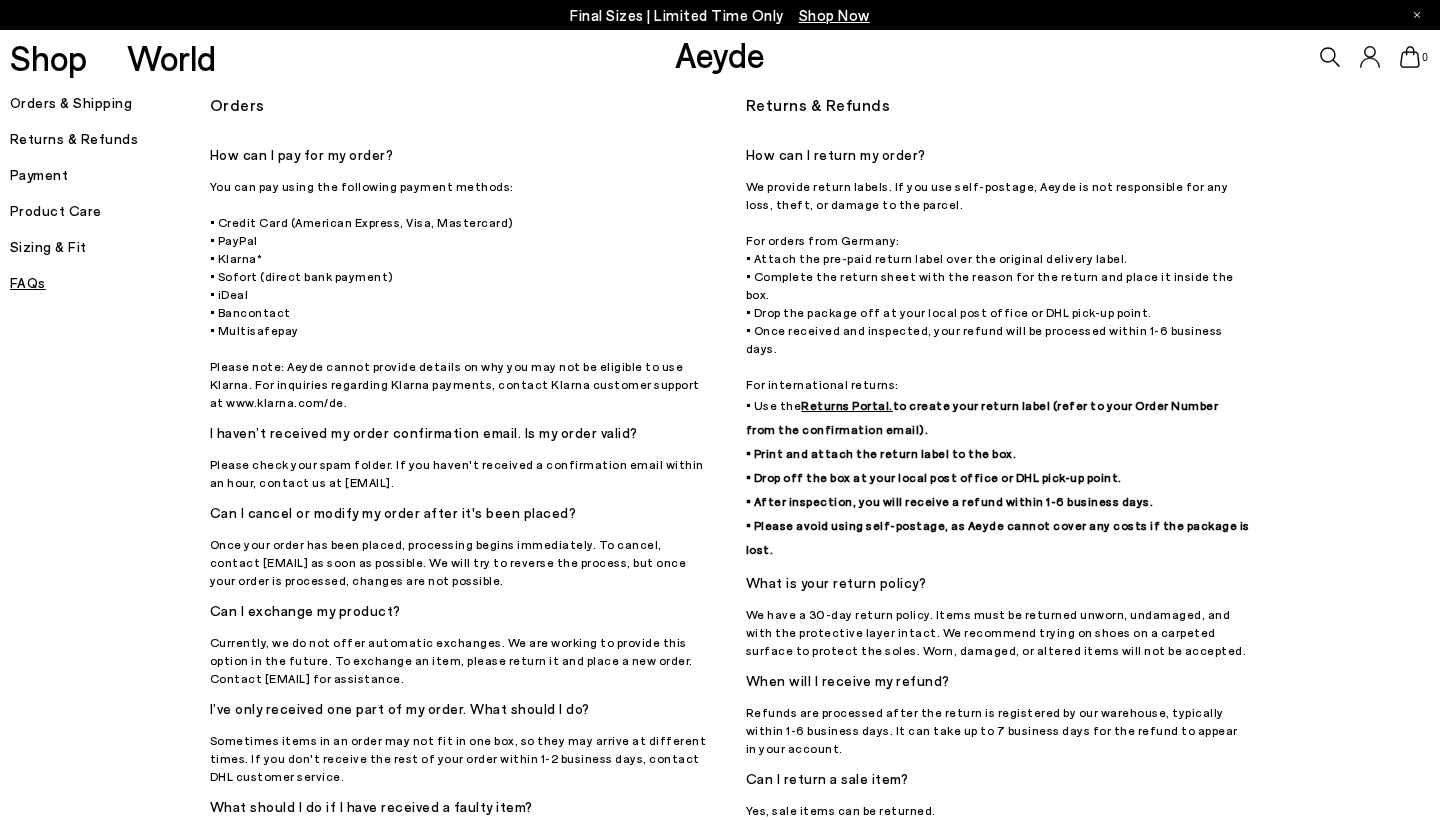 scroll, scrollTop: 0, scrollLeft: 0, axis: both 